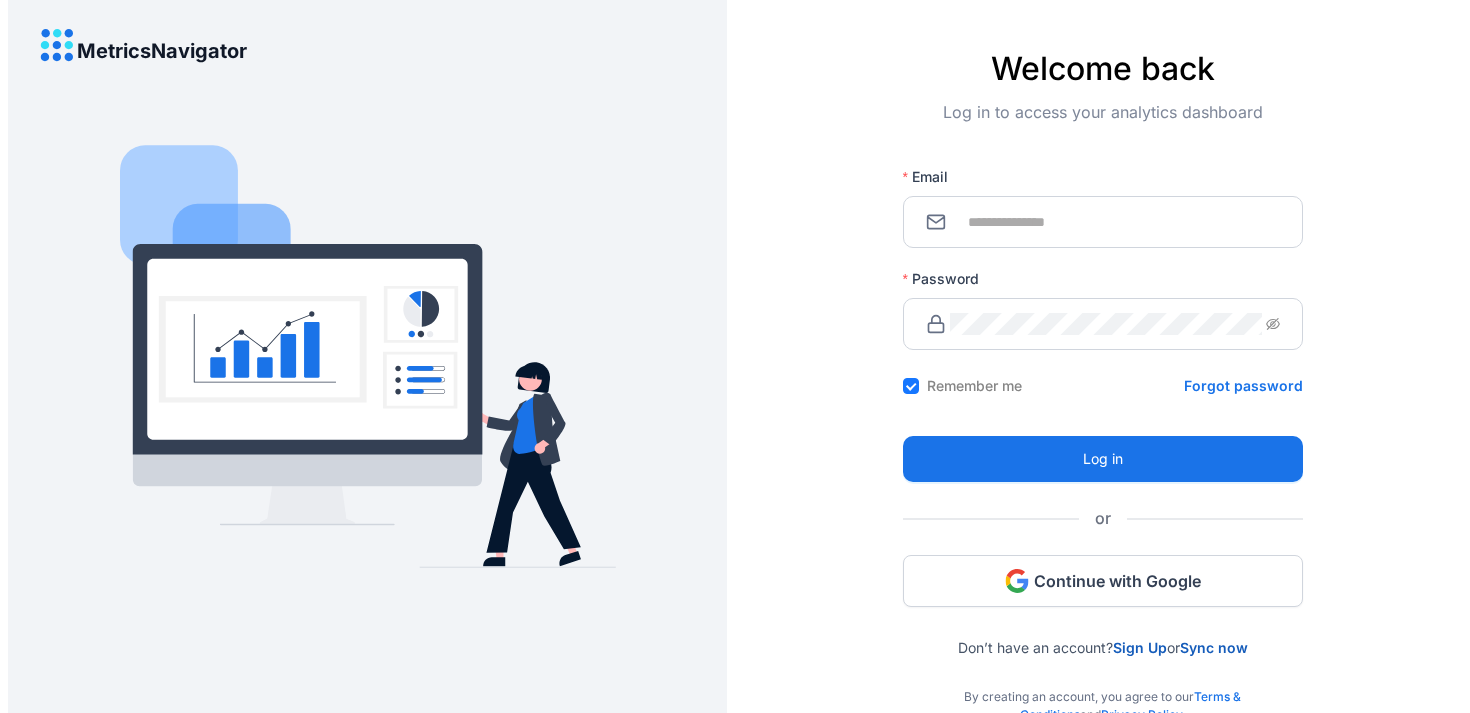 scroll, scrollTop: 0, scrollLeft: 0, axis: both 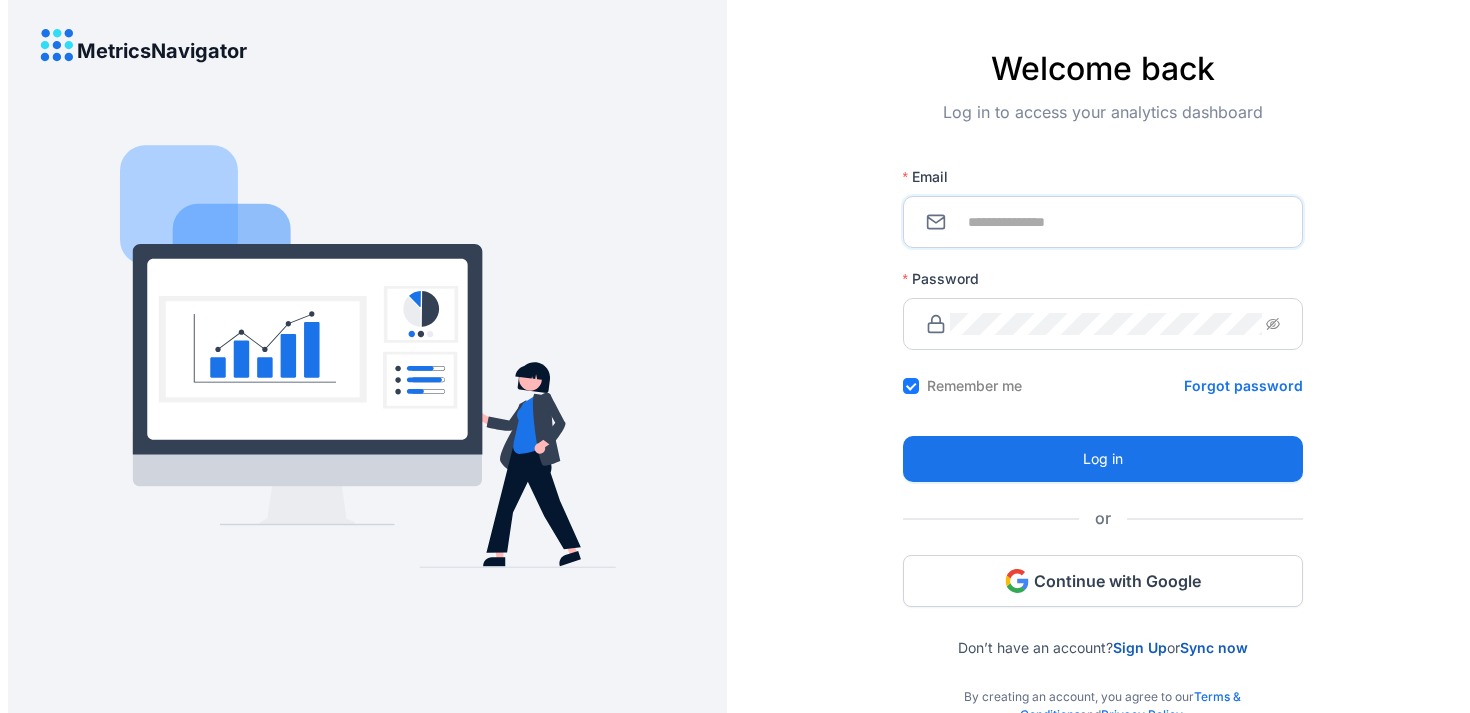 click on "Email" at bounding box center [1115, 222] 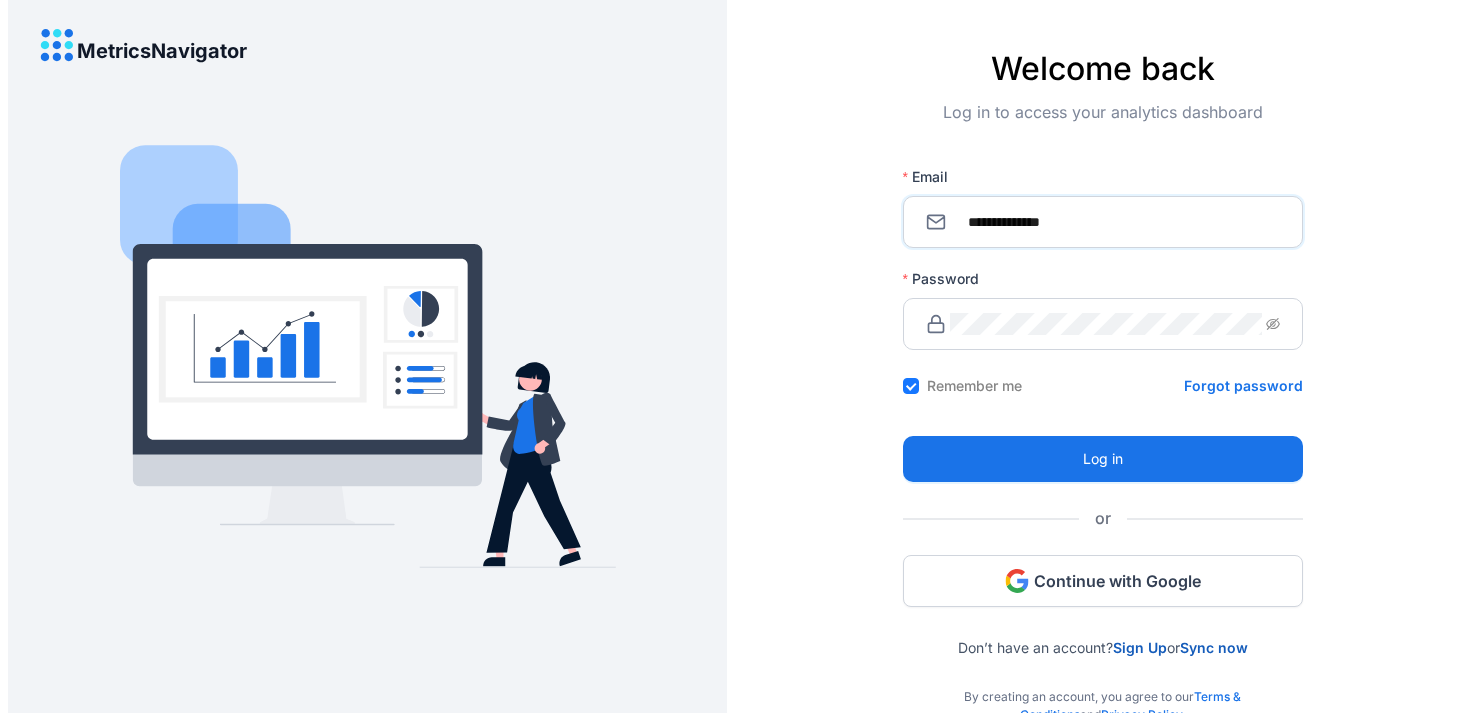 type on "**********" 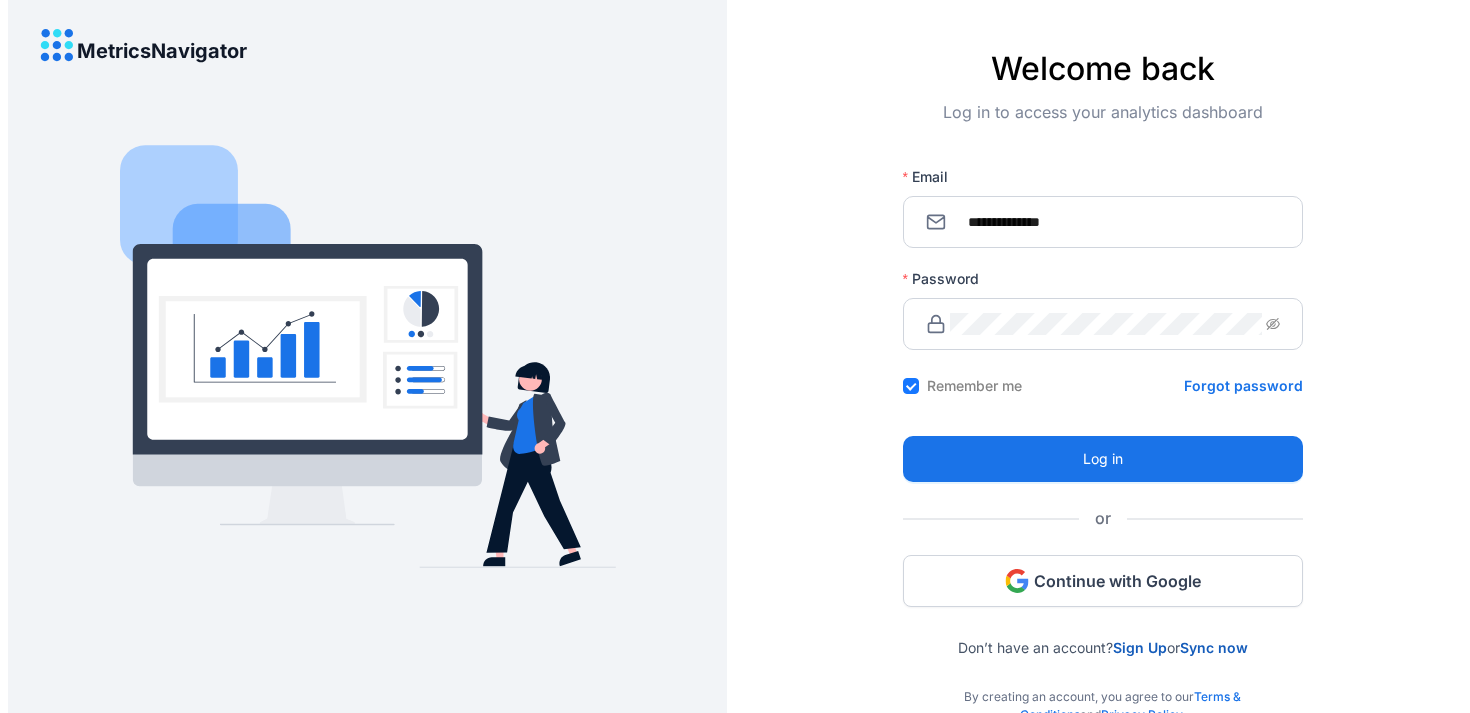 click on "Sign Up" at bounding box center (1140, 647) 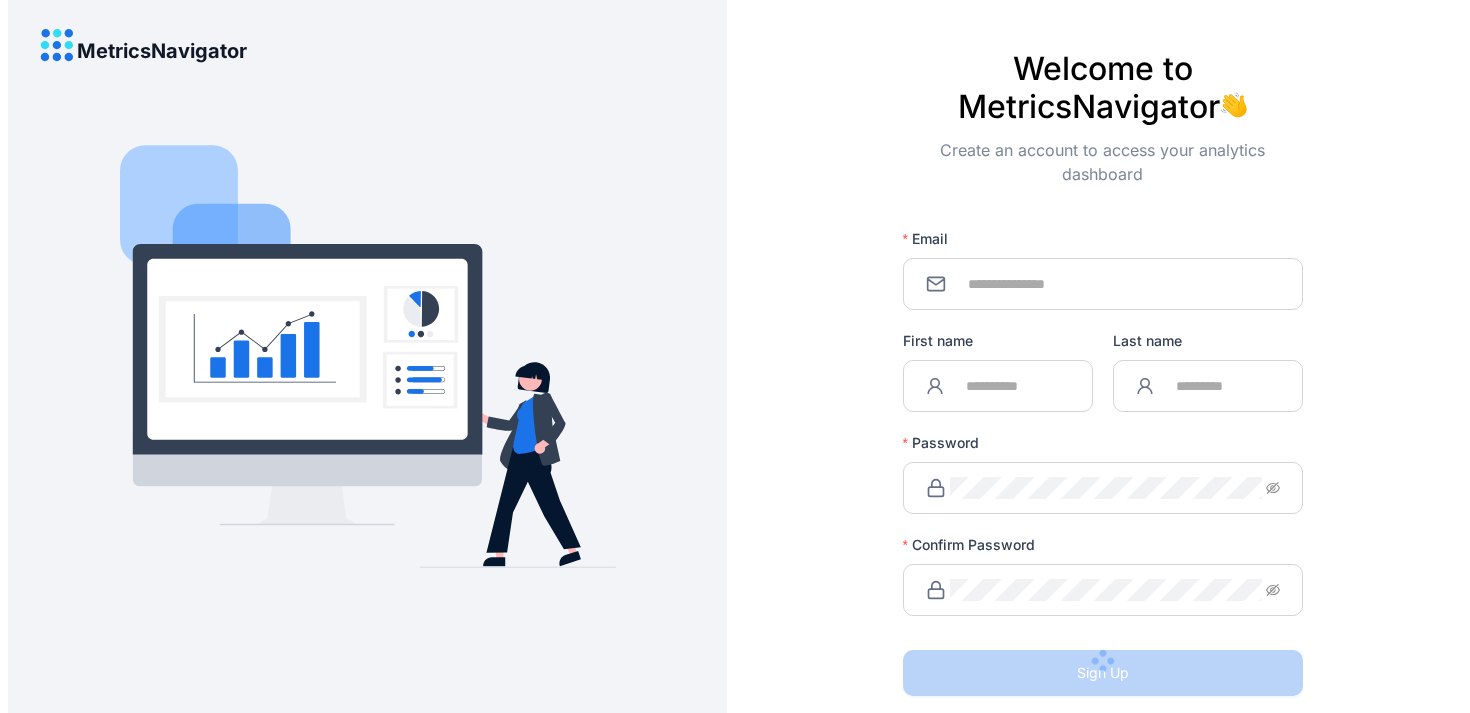 scroll, scrollTop: 0, scrollLeft: 0, axis: both 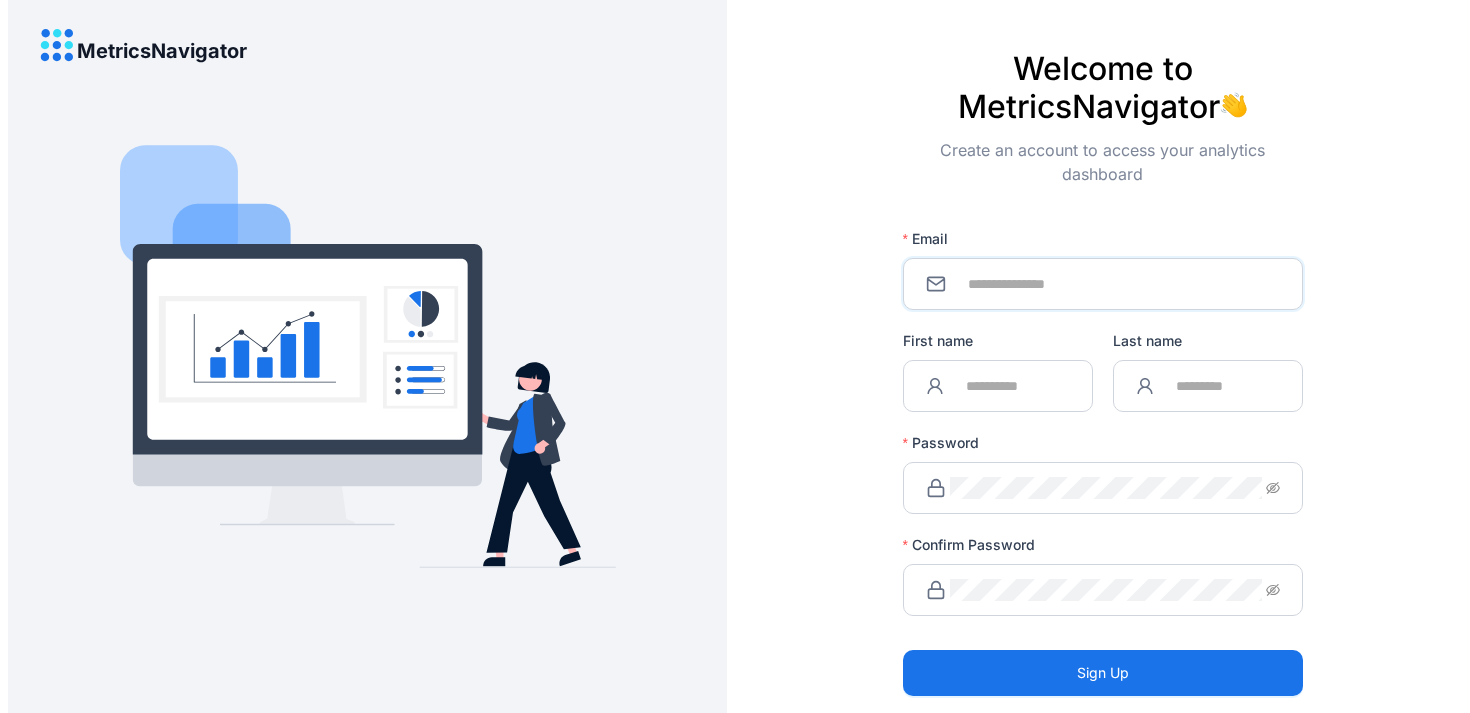 click on "Email" at bounding box center (1115, 284) 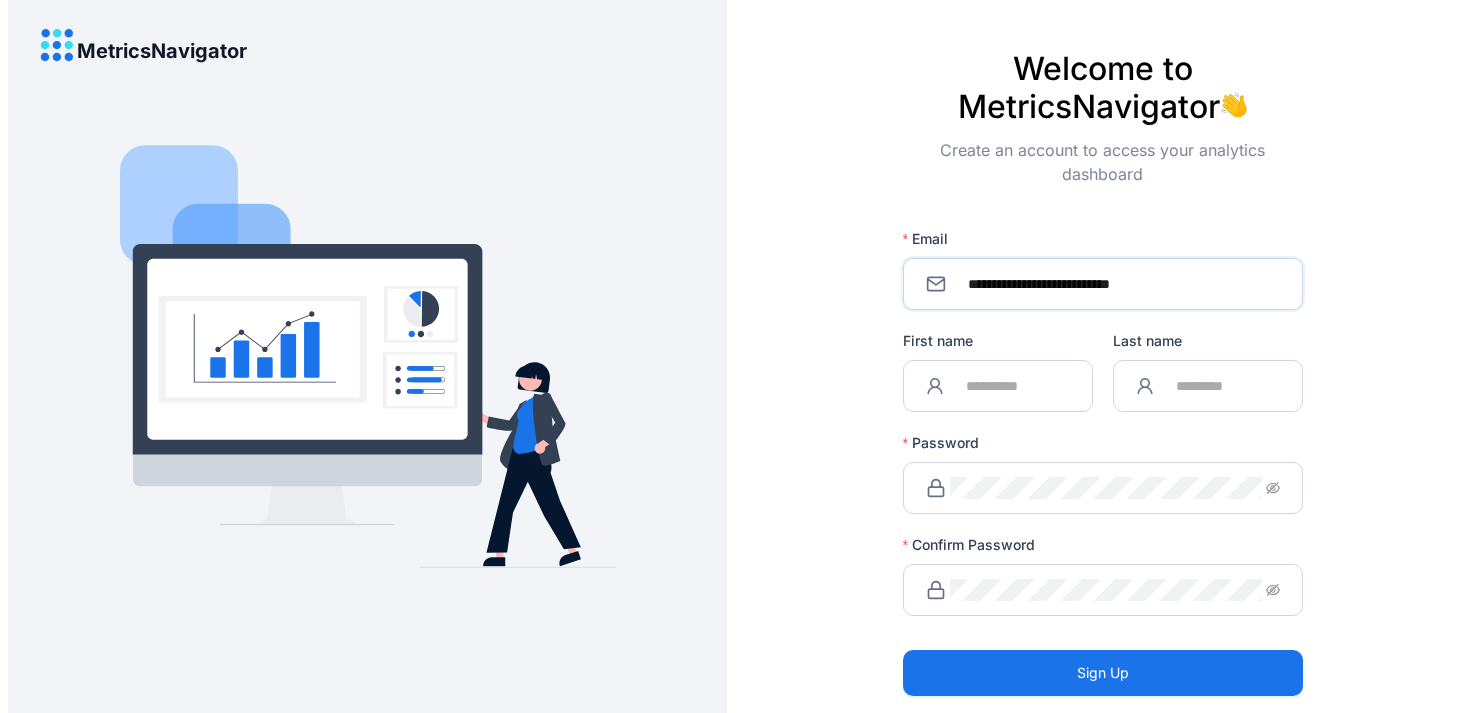 type on "**********" 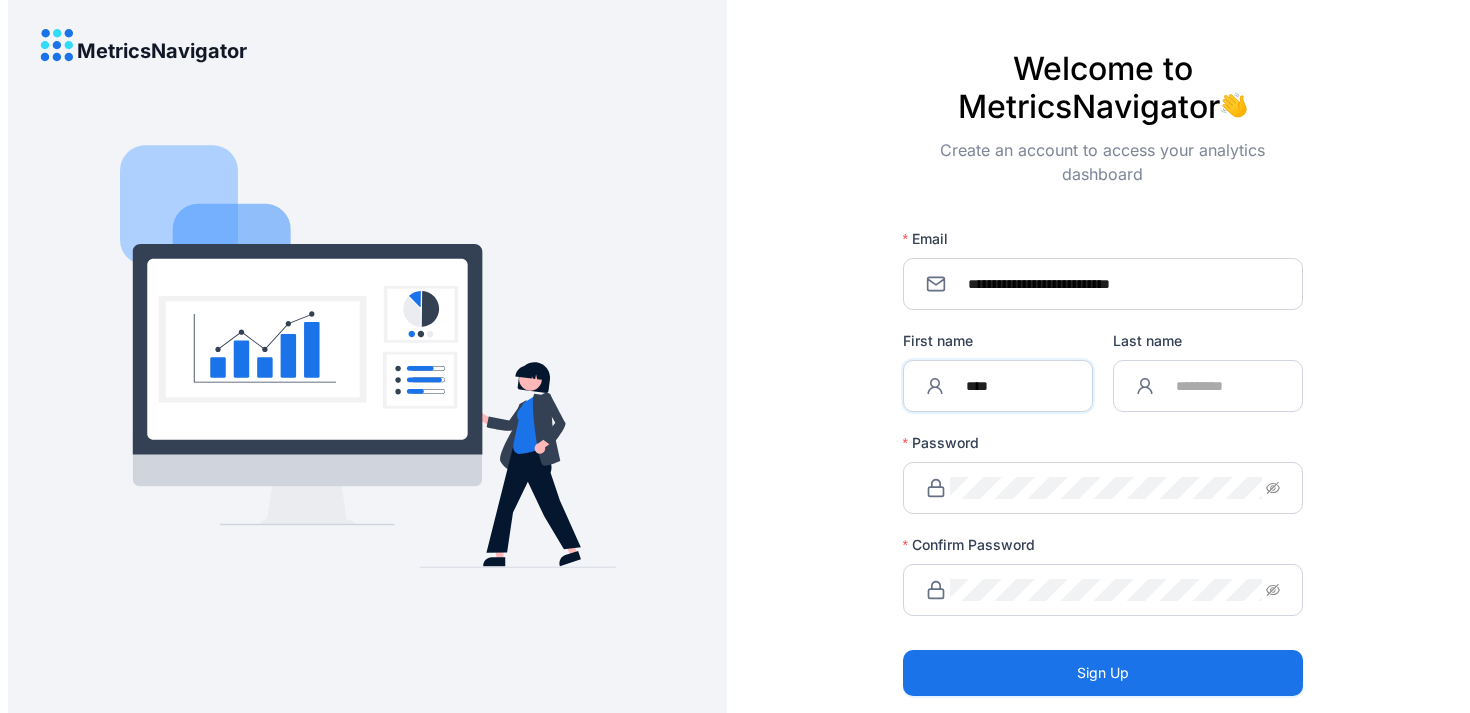 type on "****" 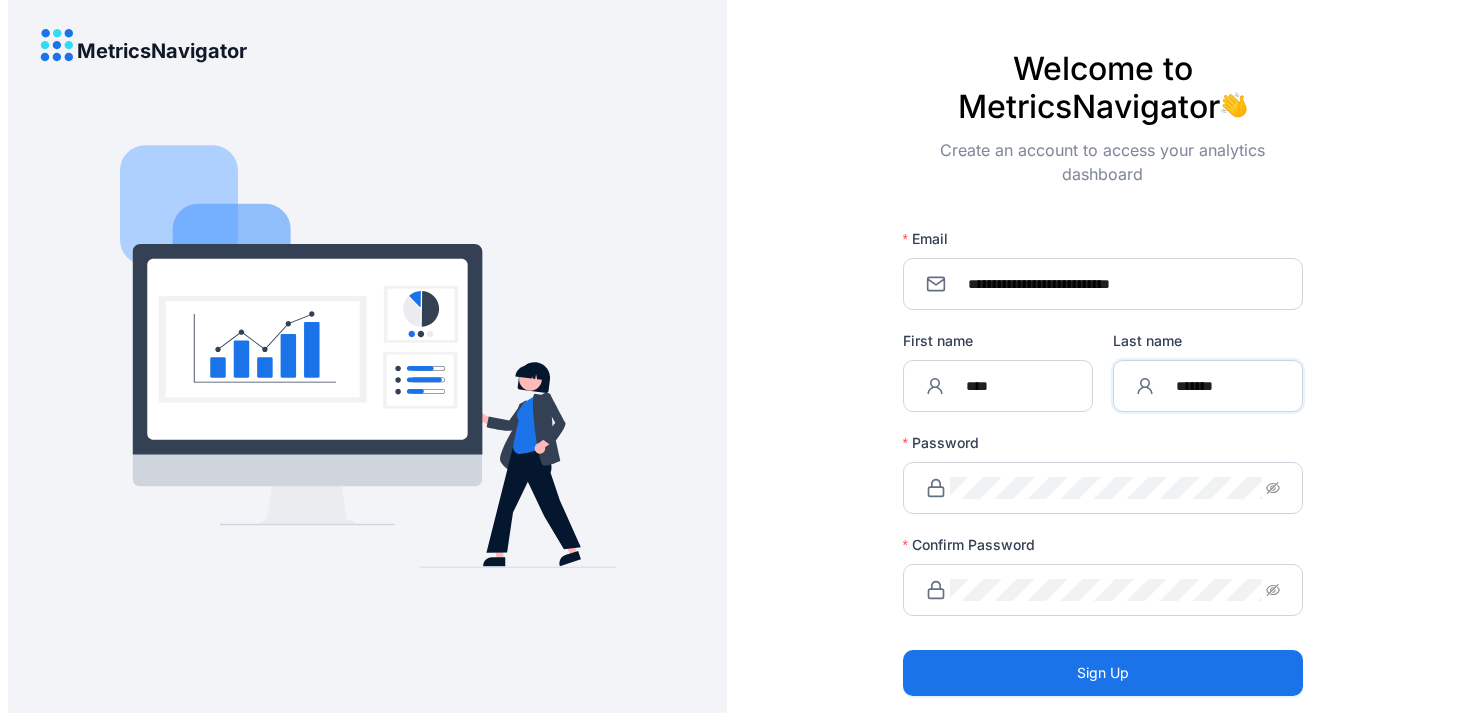 type on "*******" 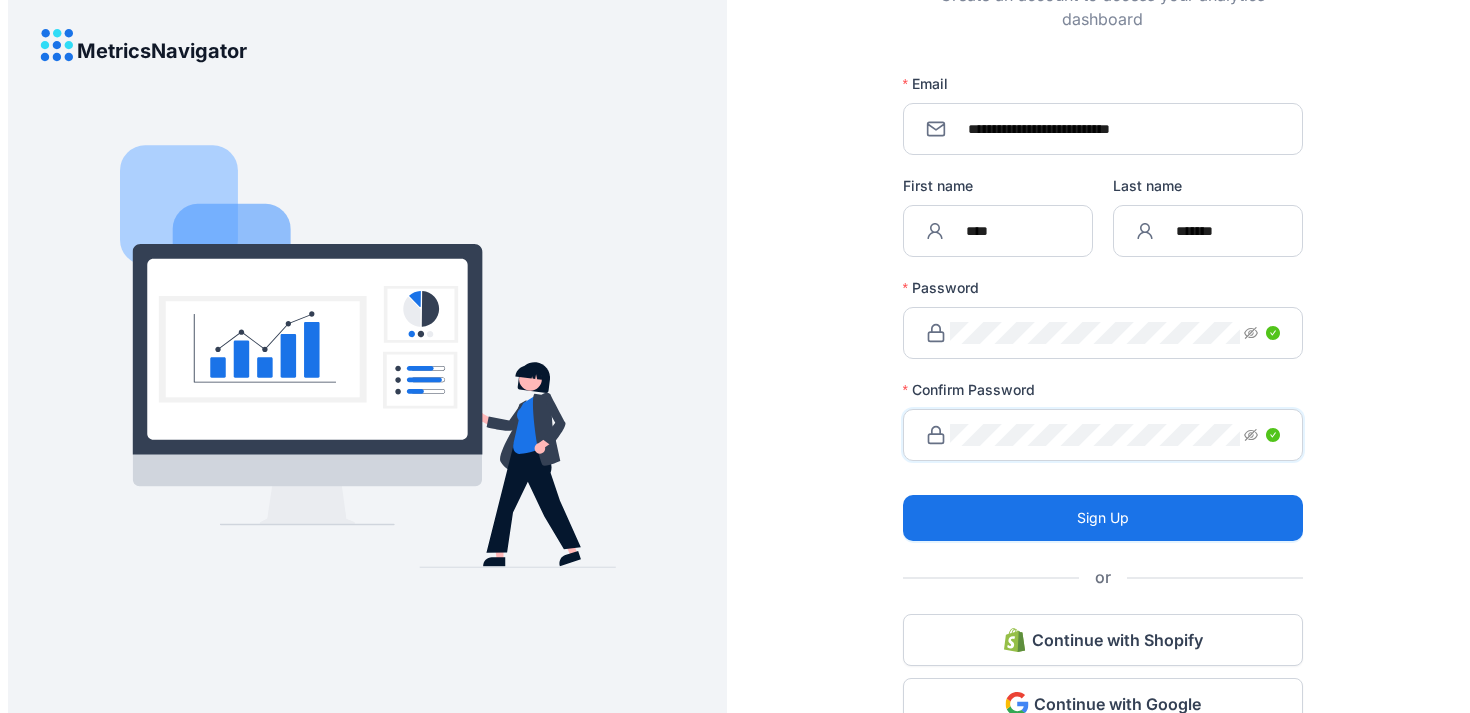 scroll, scrollTop: 196, scrollLeft: 0, axis: vertical 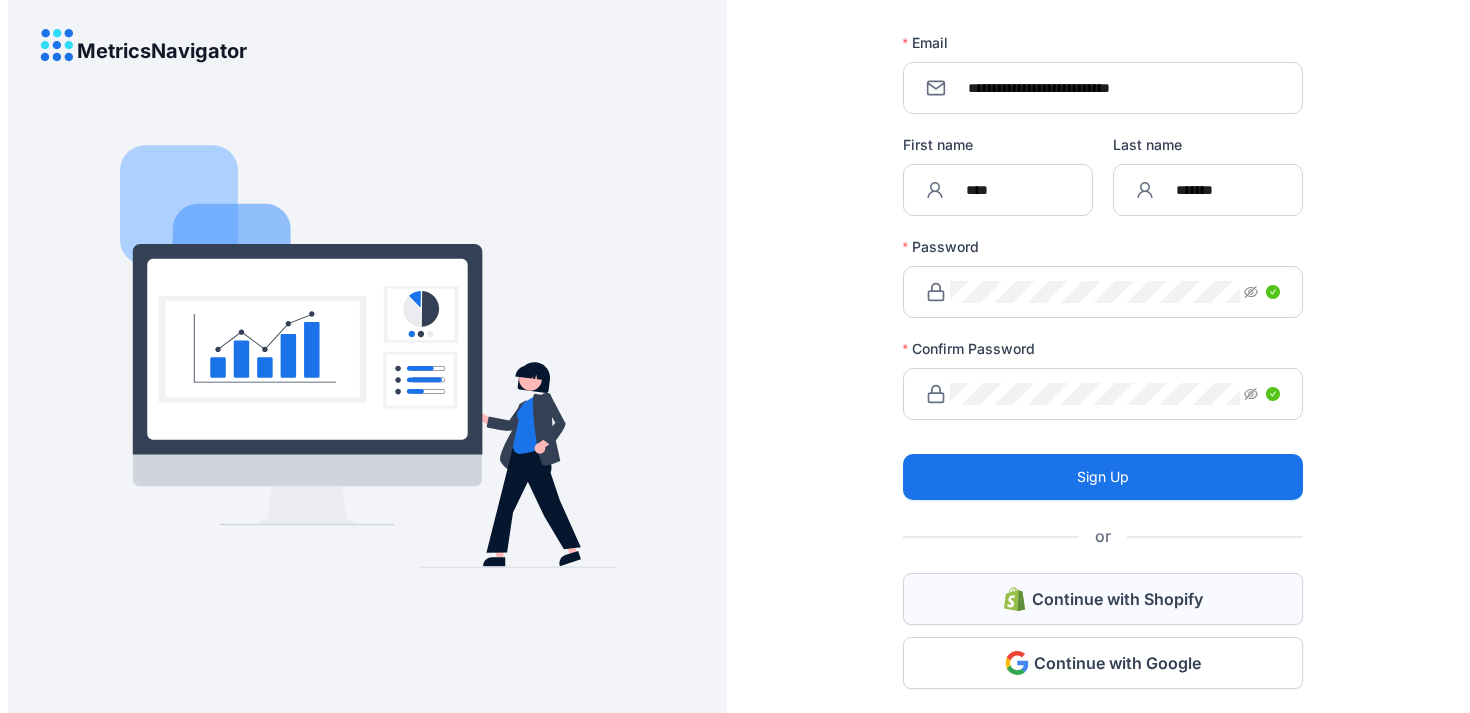 click on "Continue with Shopify" at bounding box center [1103, 599] 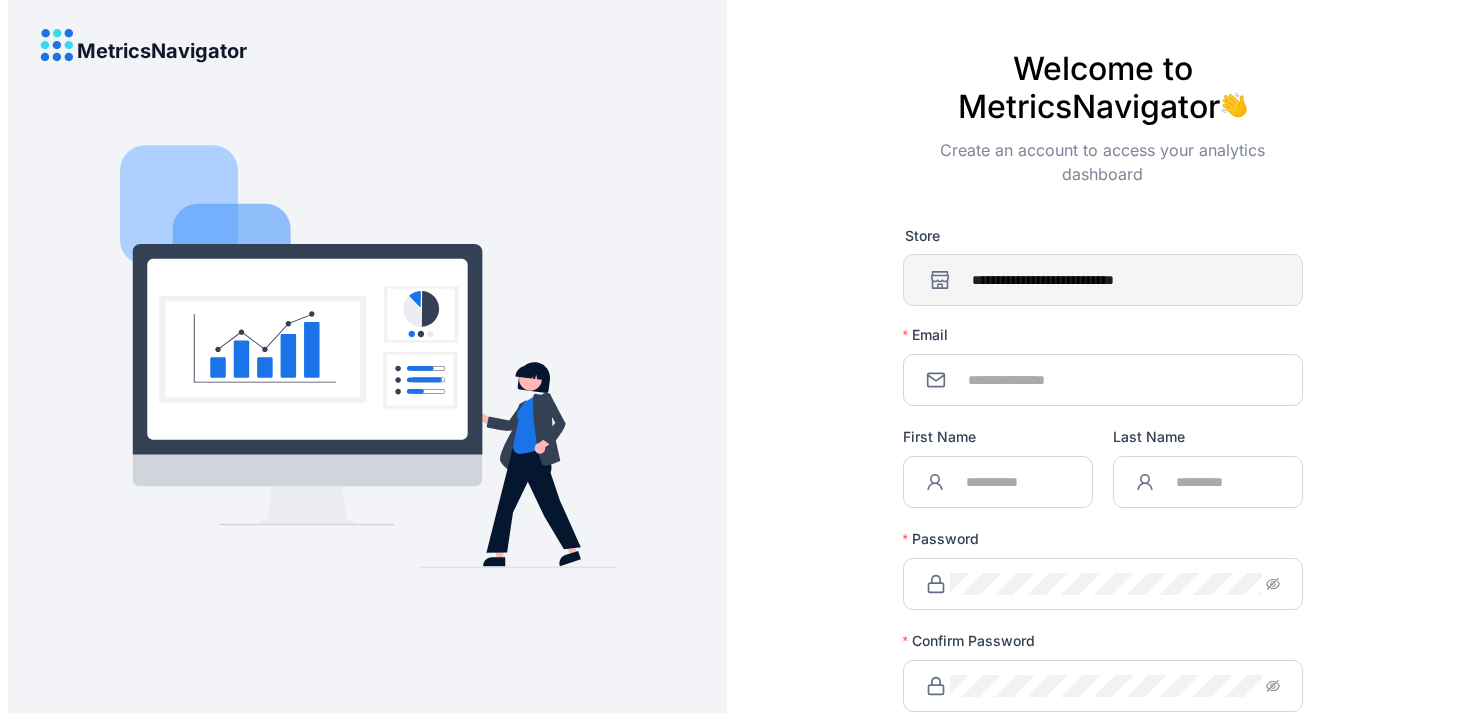 scroll, scrollTop: 0, scrollLeft: 0, axis: both 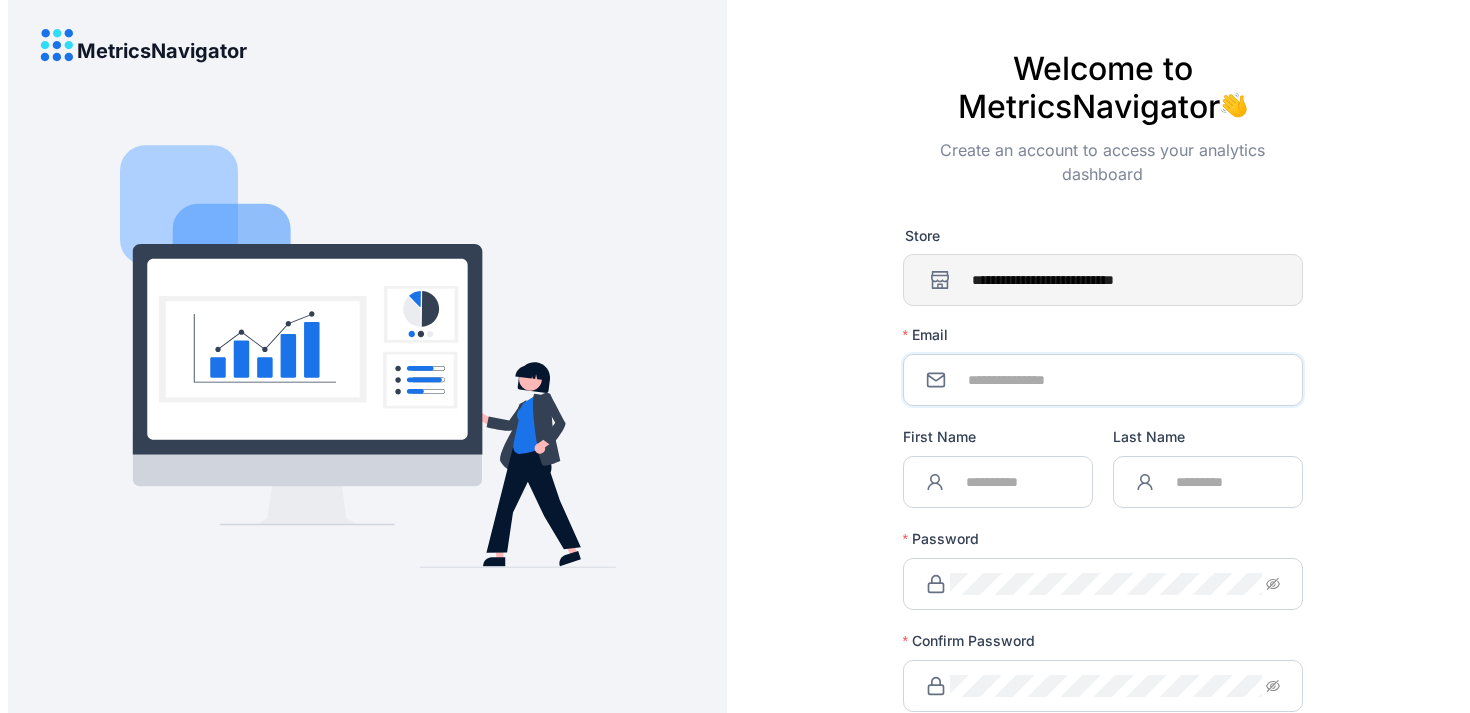 click on "Email" at bounding box center [1115, 380] 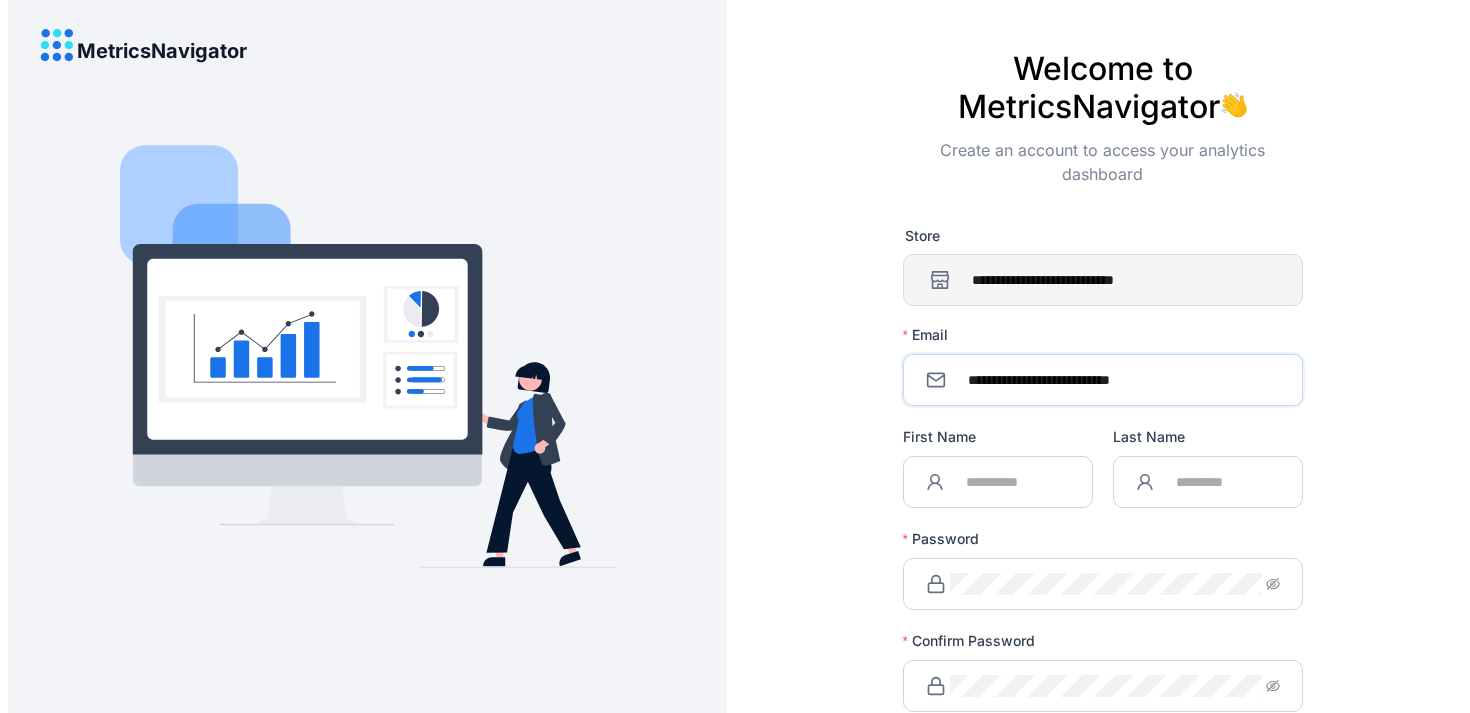 type on "**********" 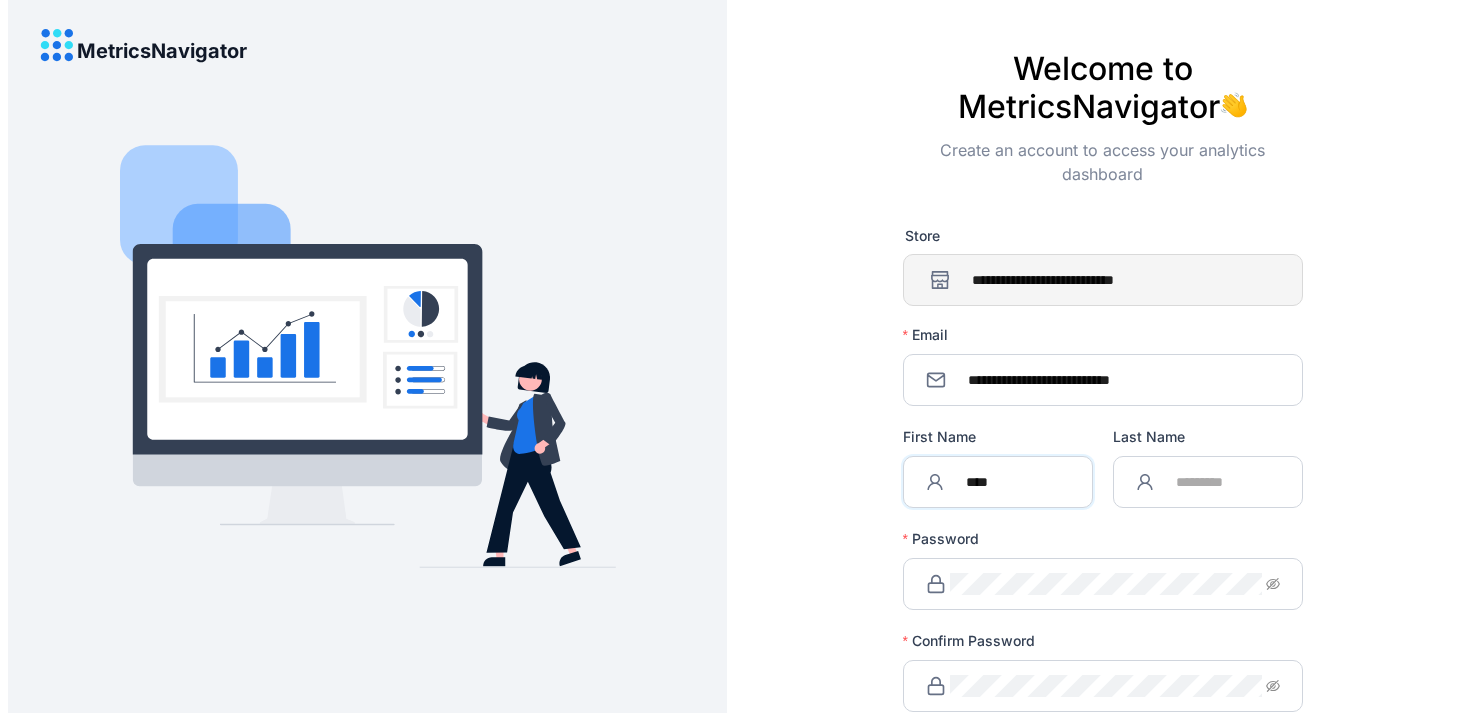 type on "****" 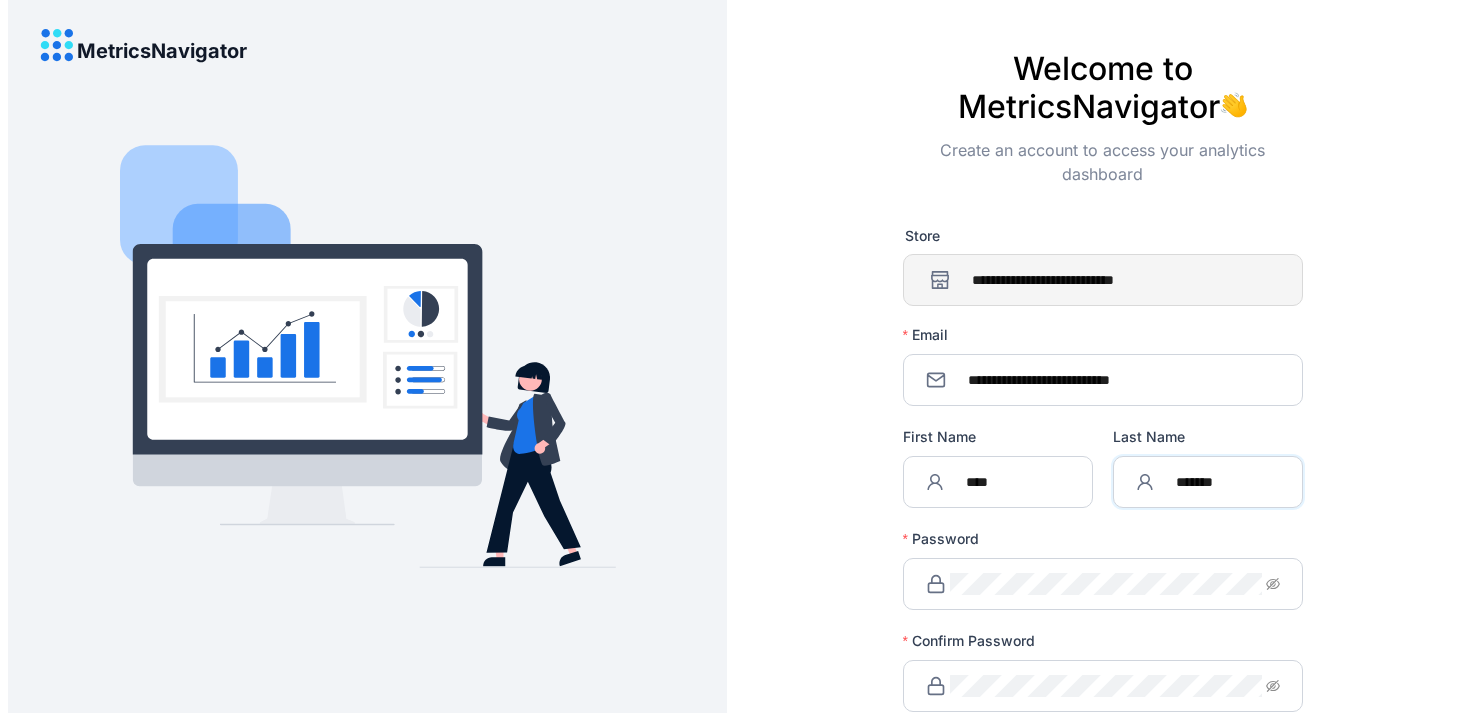 type on "*******" 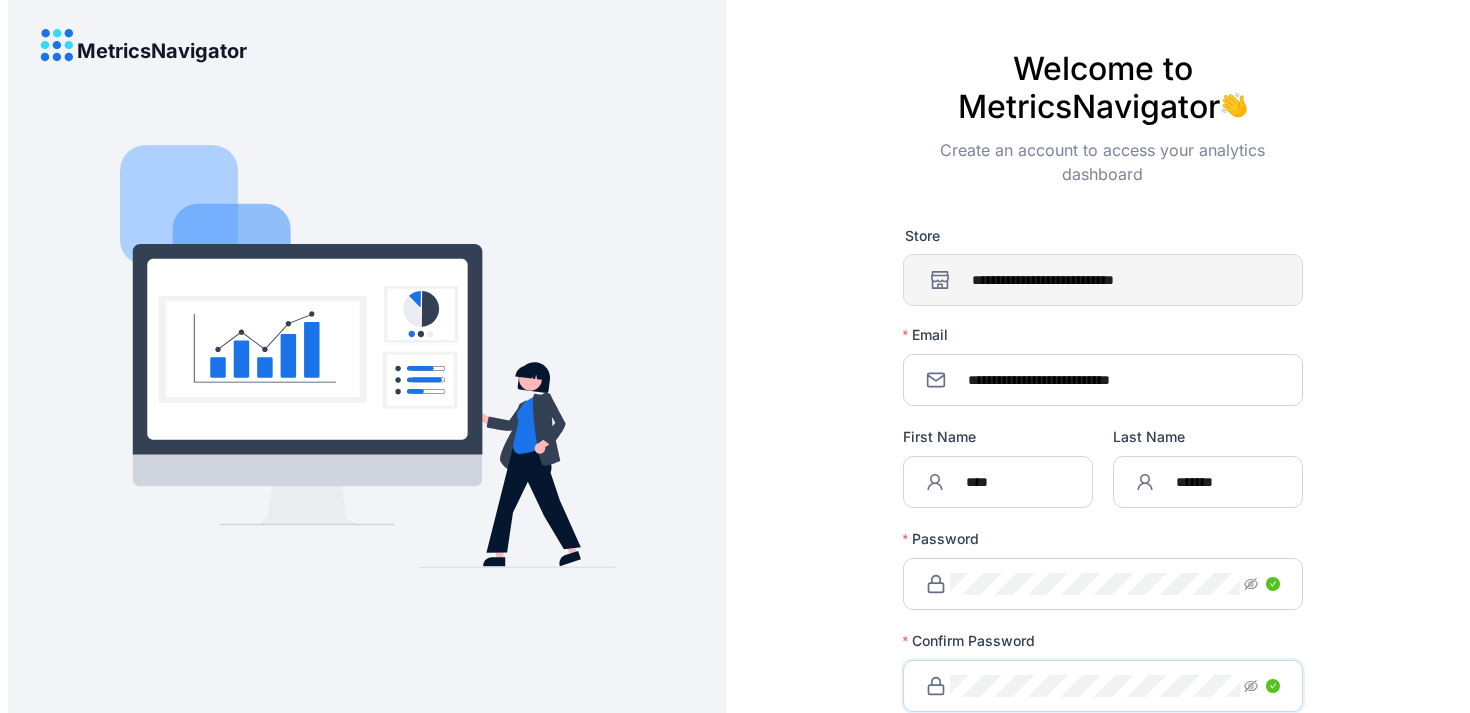 scroll, scrollTop: 229, scrollLeft: 0, axis: vertical 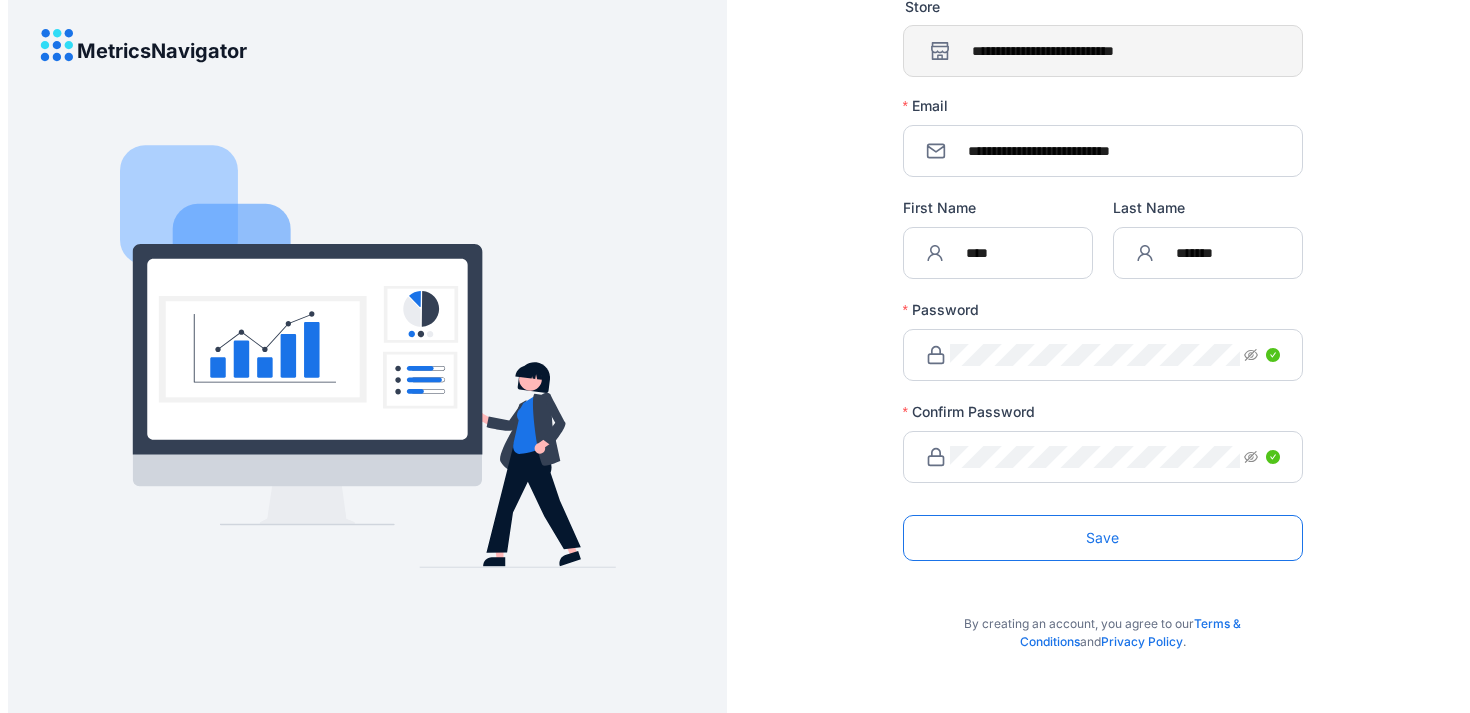 click on "Save" at bounding box center (1103, 538) 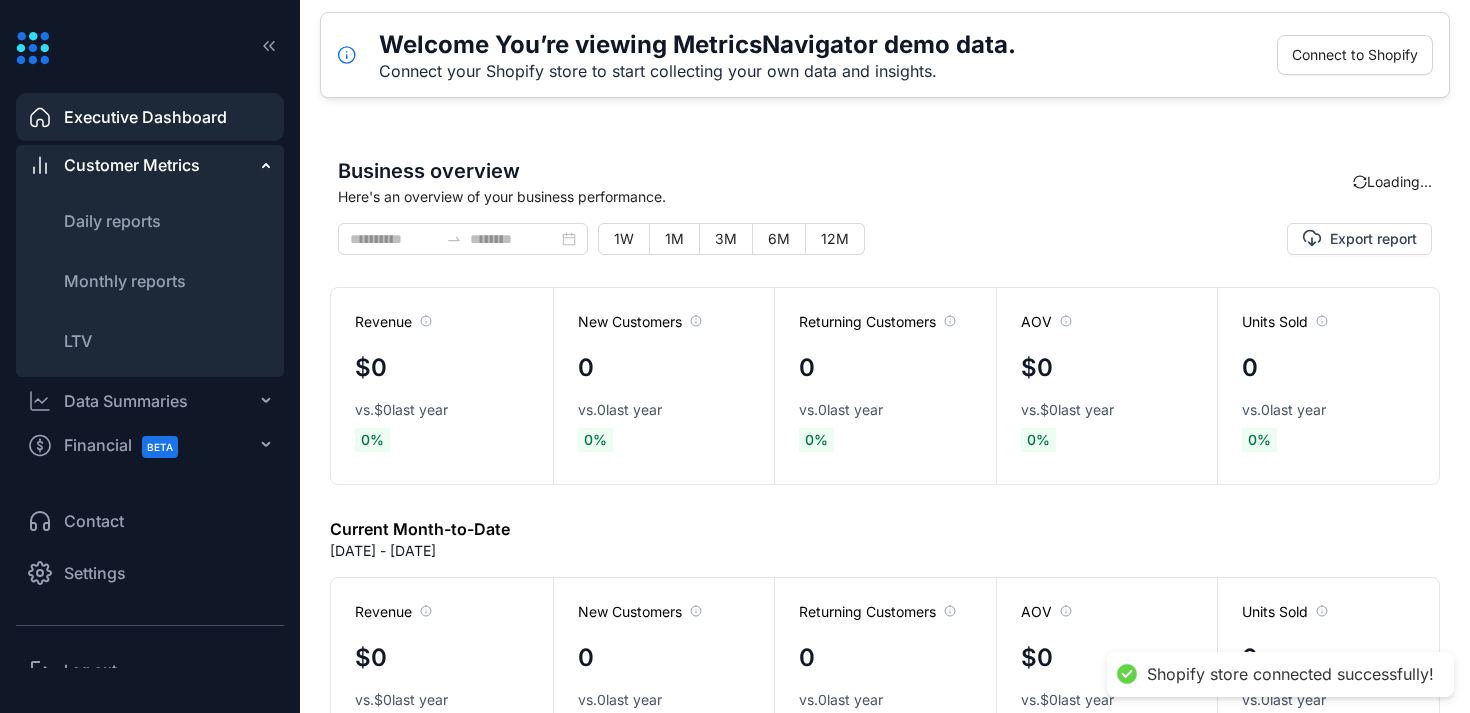 type on "**********" 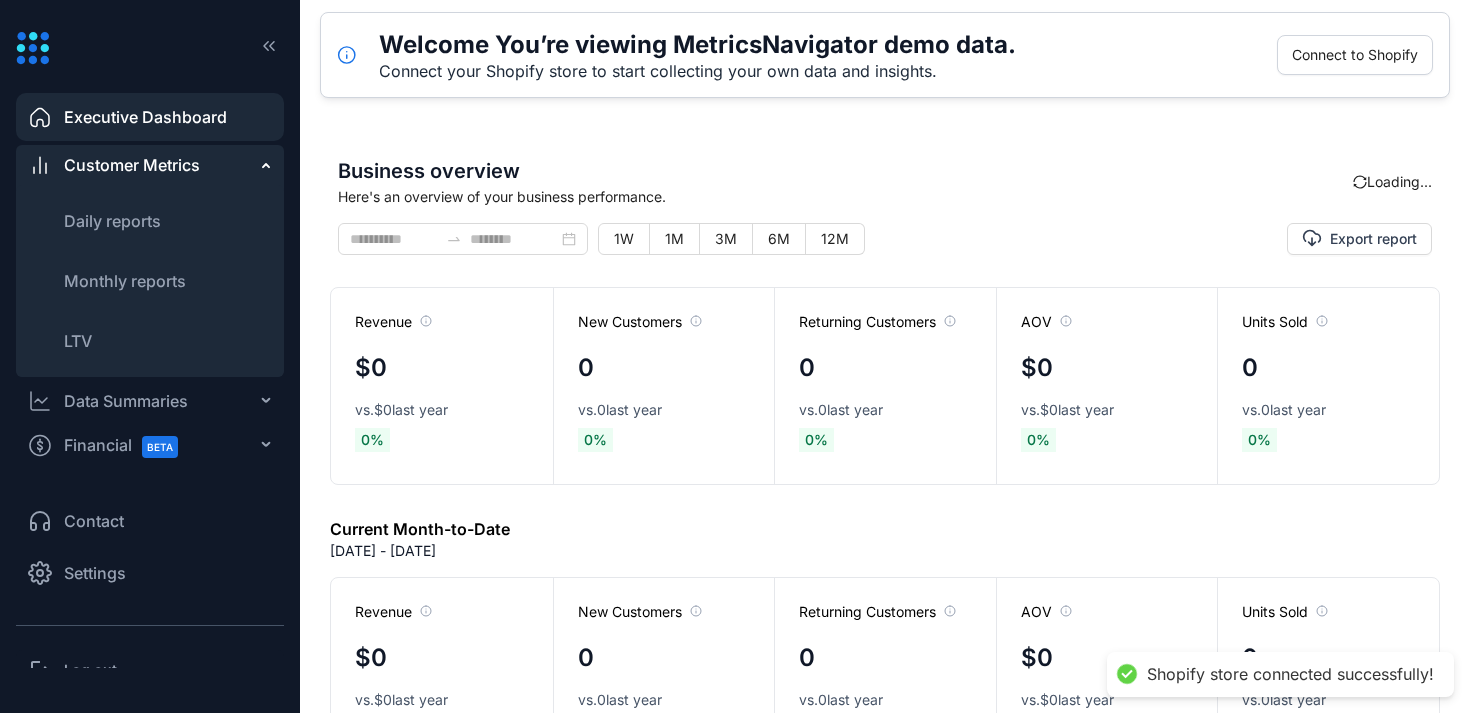 type on "**********" 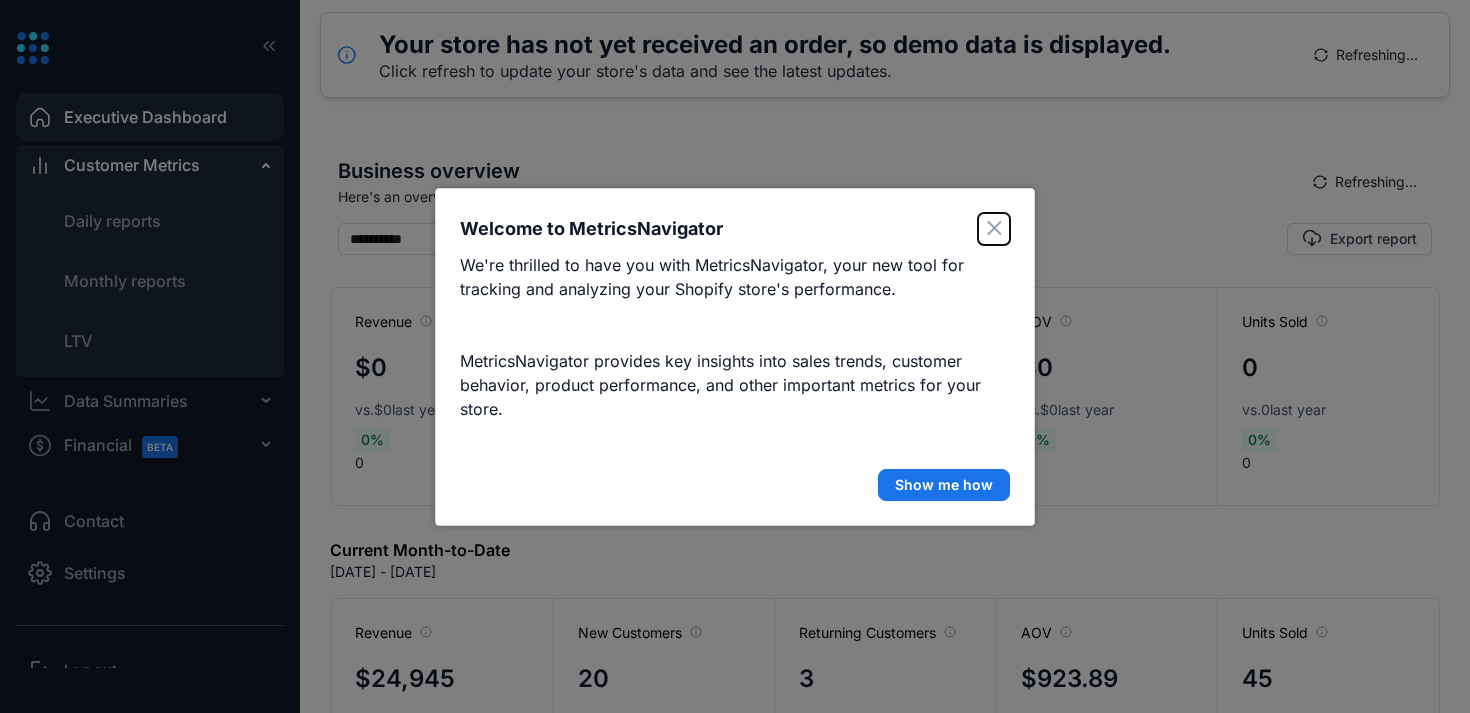 click 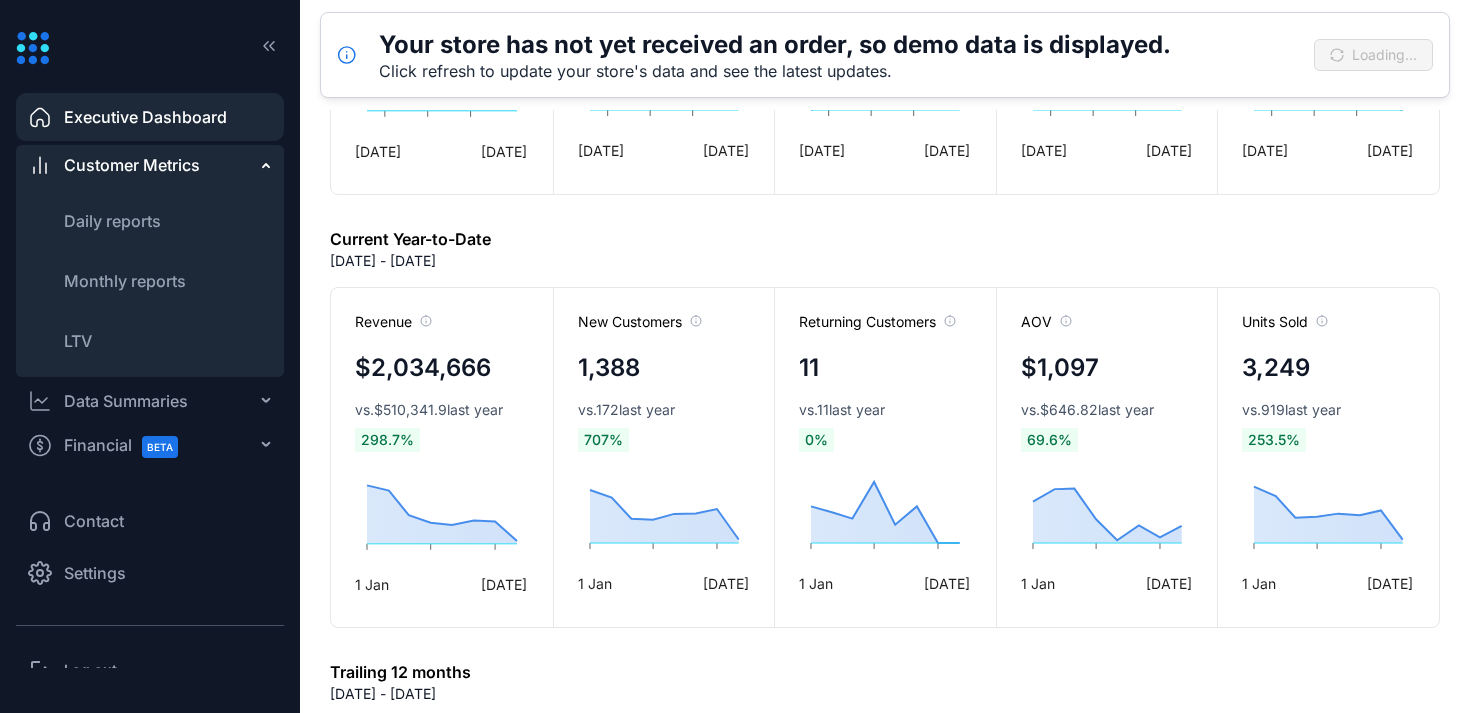 scroll, scrollTop: 0, scrollLeft: 0, axis: both 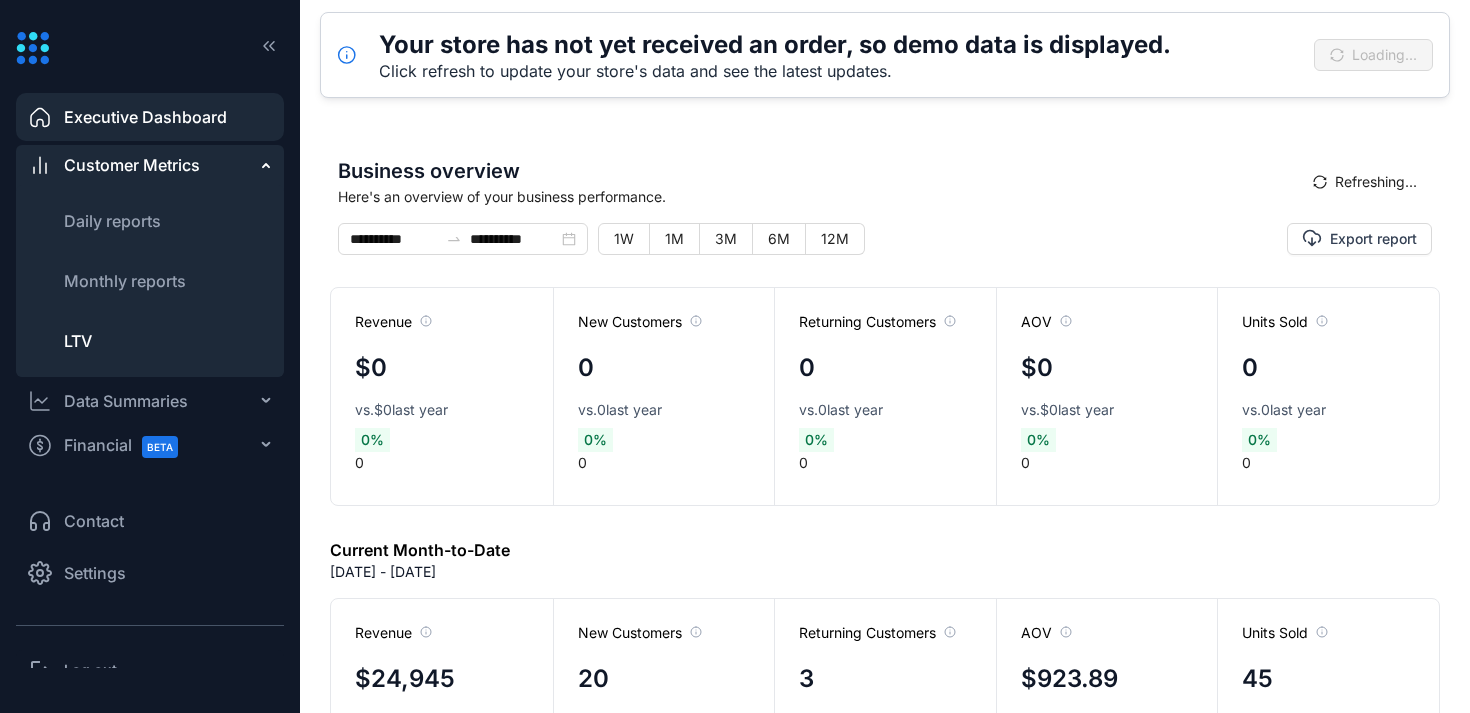 click on "LTV" at bounding box center [78, 341] 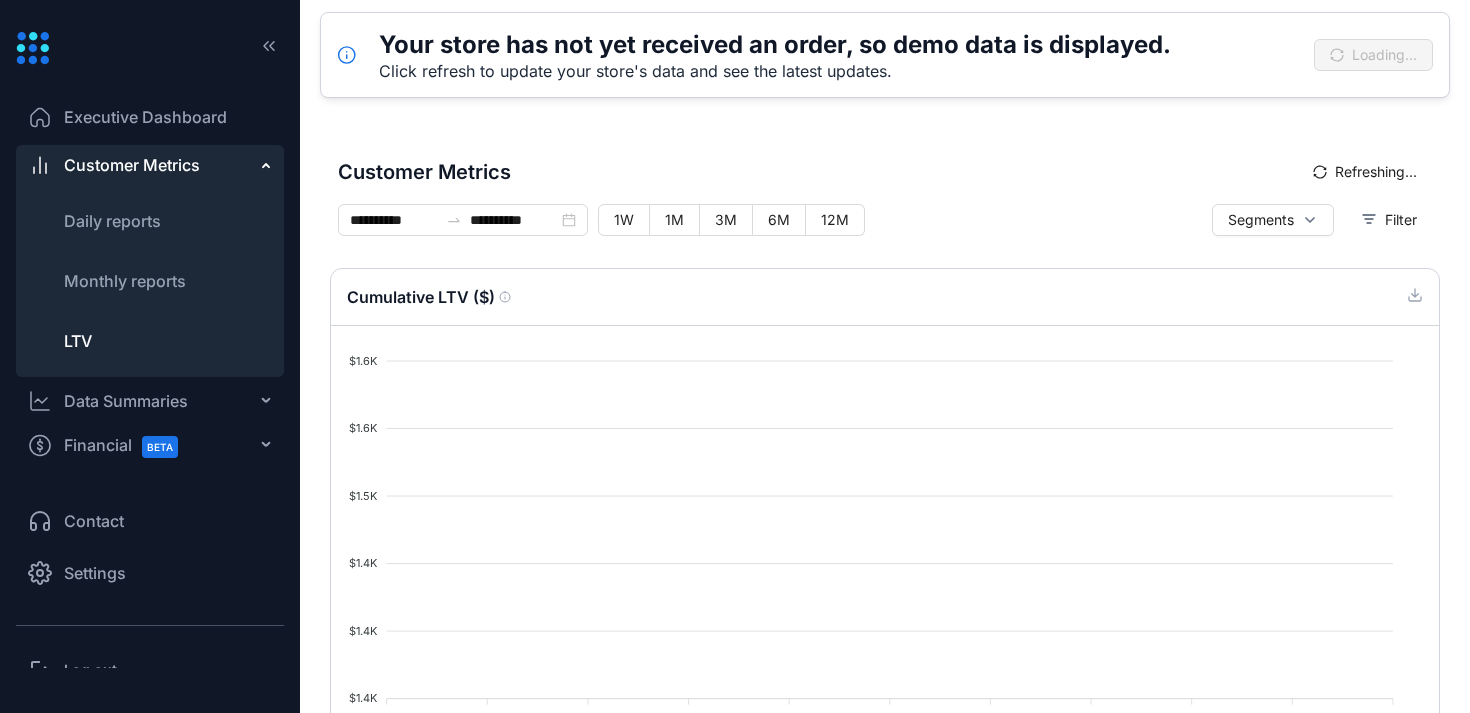type on "*" 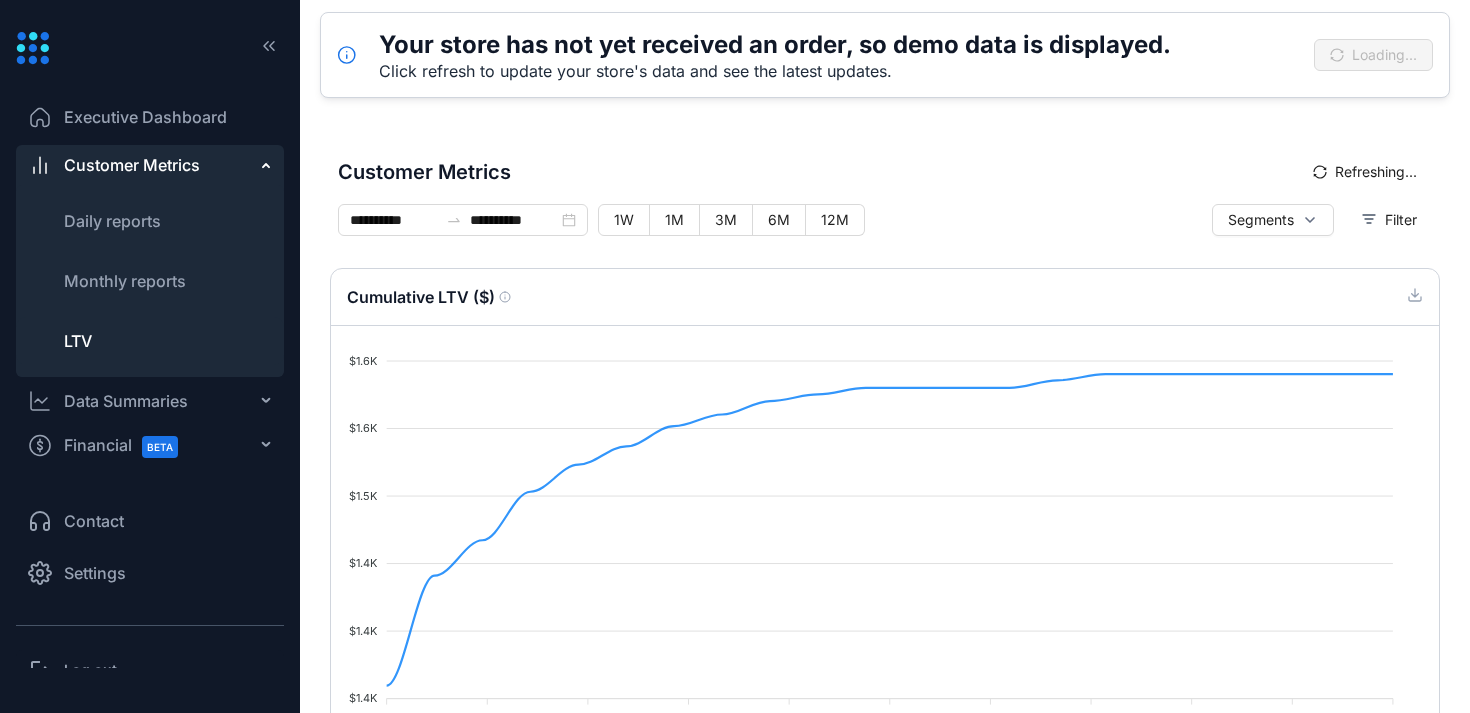 scroll, scrollTop: 22, scrollLeft: 0, axis: vertical 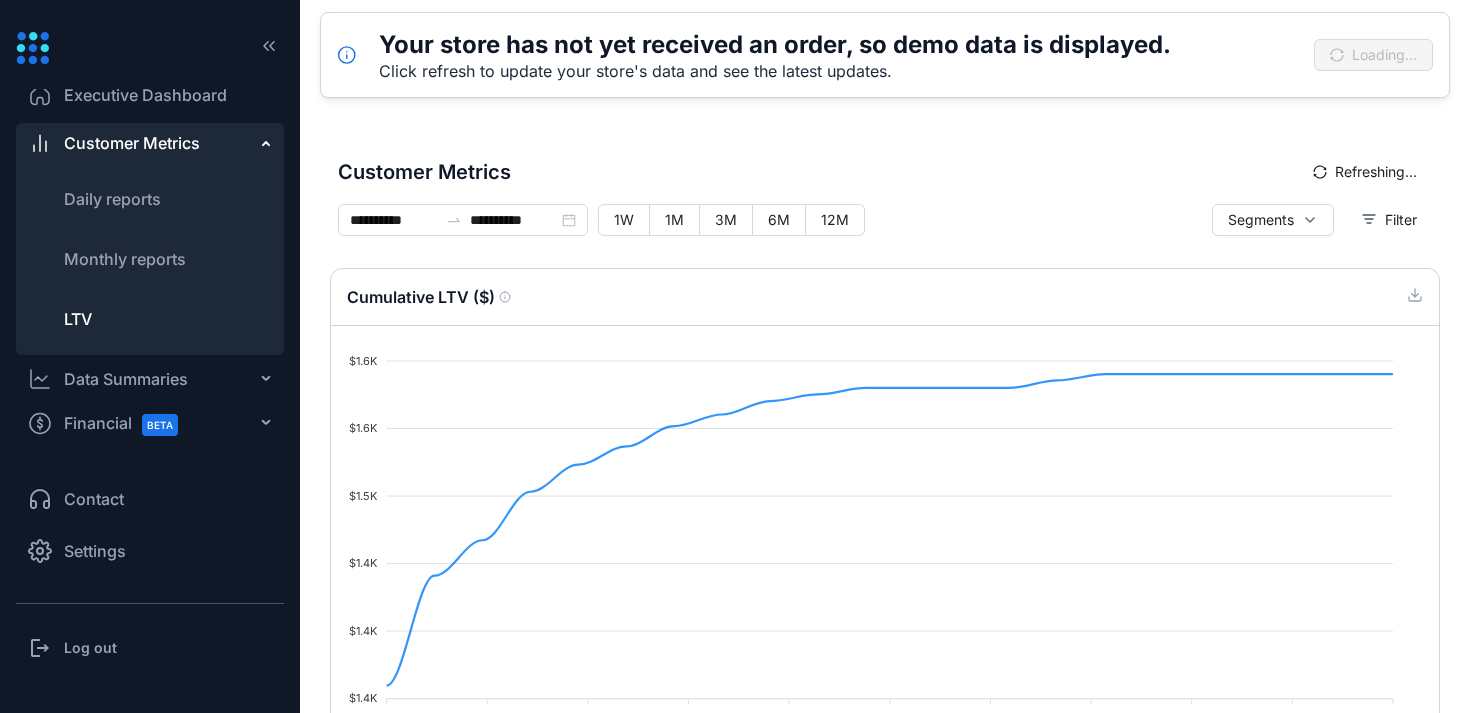 click on "Settings" at bounding box center [95, 551] 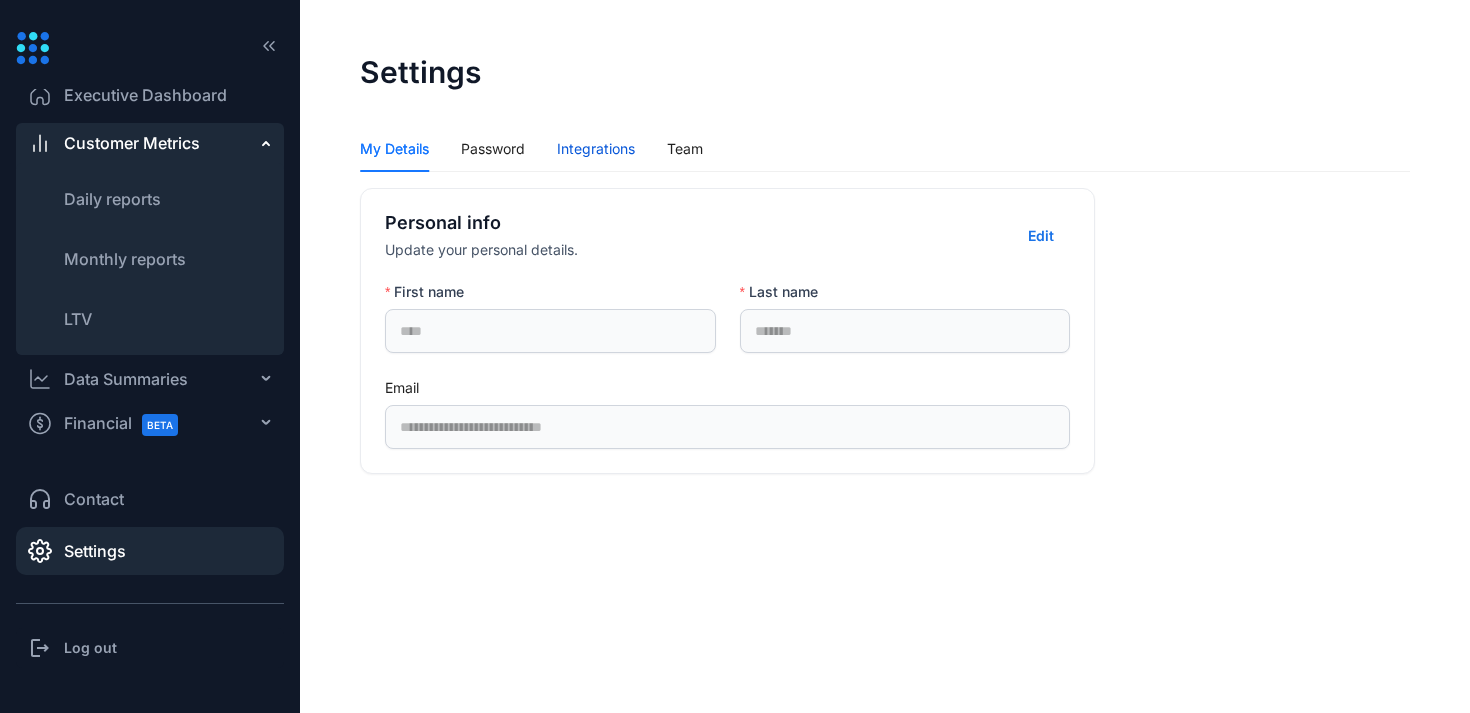 click on "Integrations" at bounding box center (596, 149) 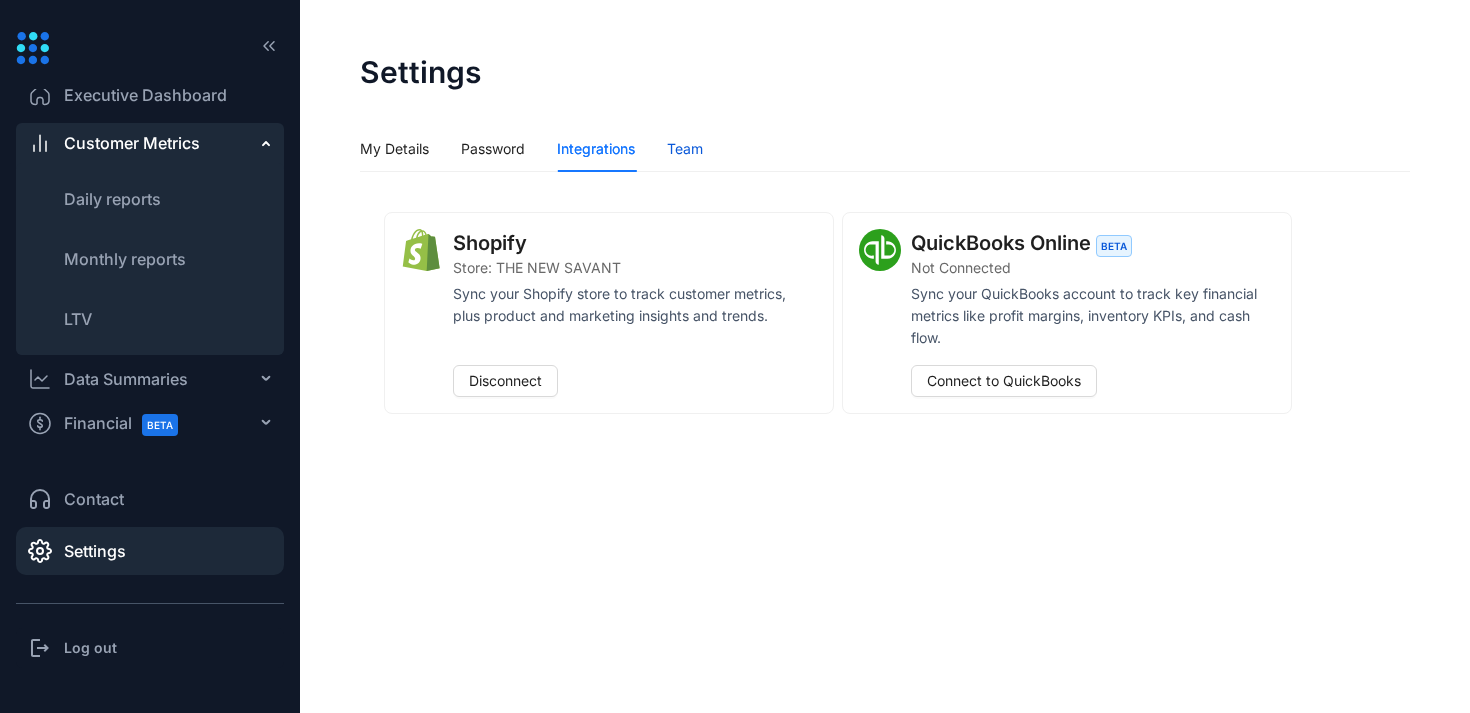 click on "Team" at bounding box center (685, 149) 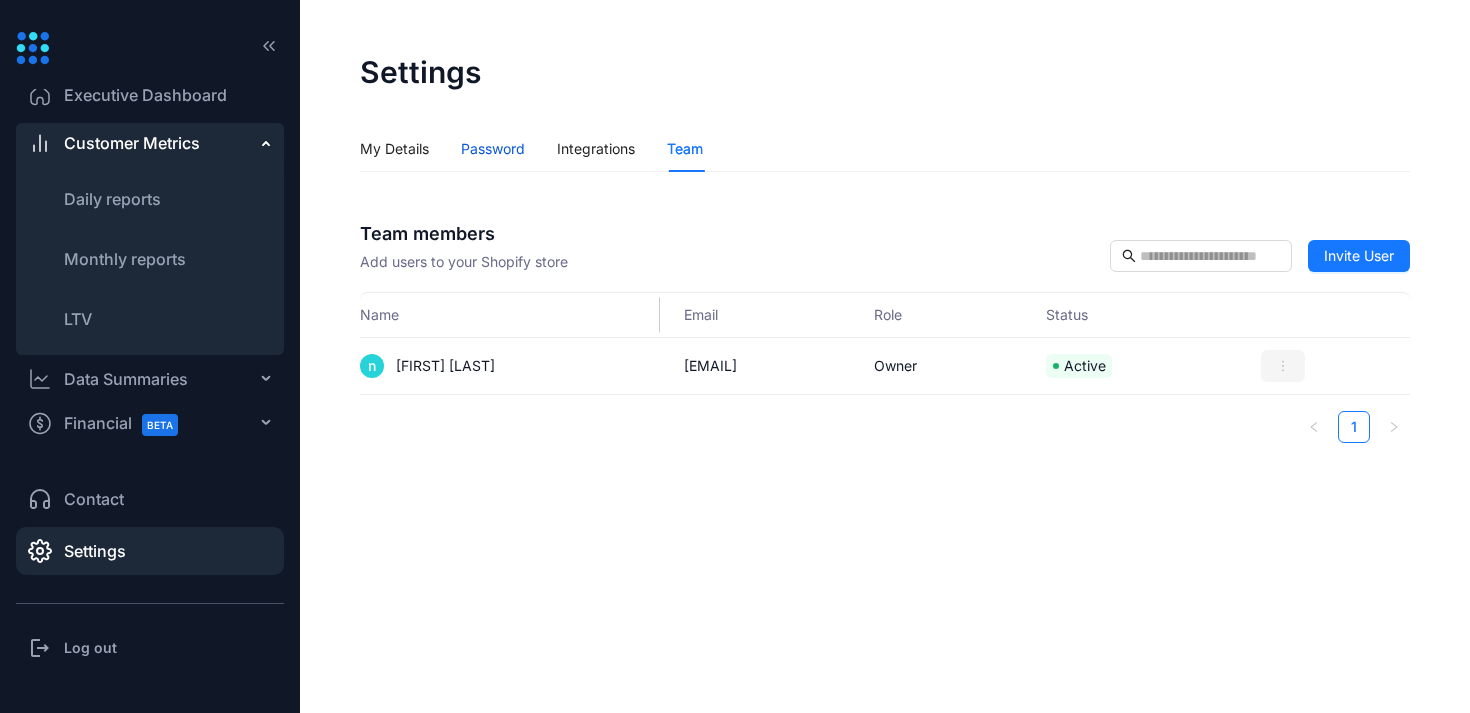 click on "Password" at bounding box center (493, 149) 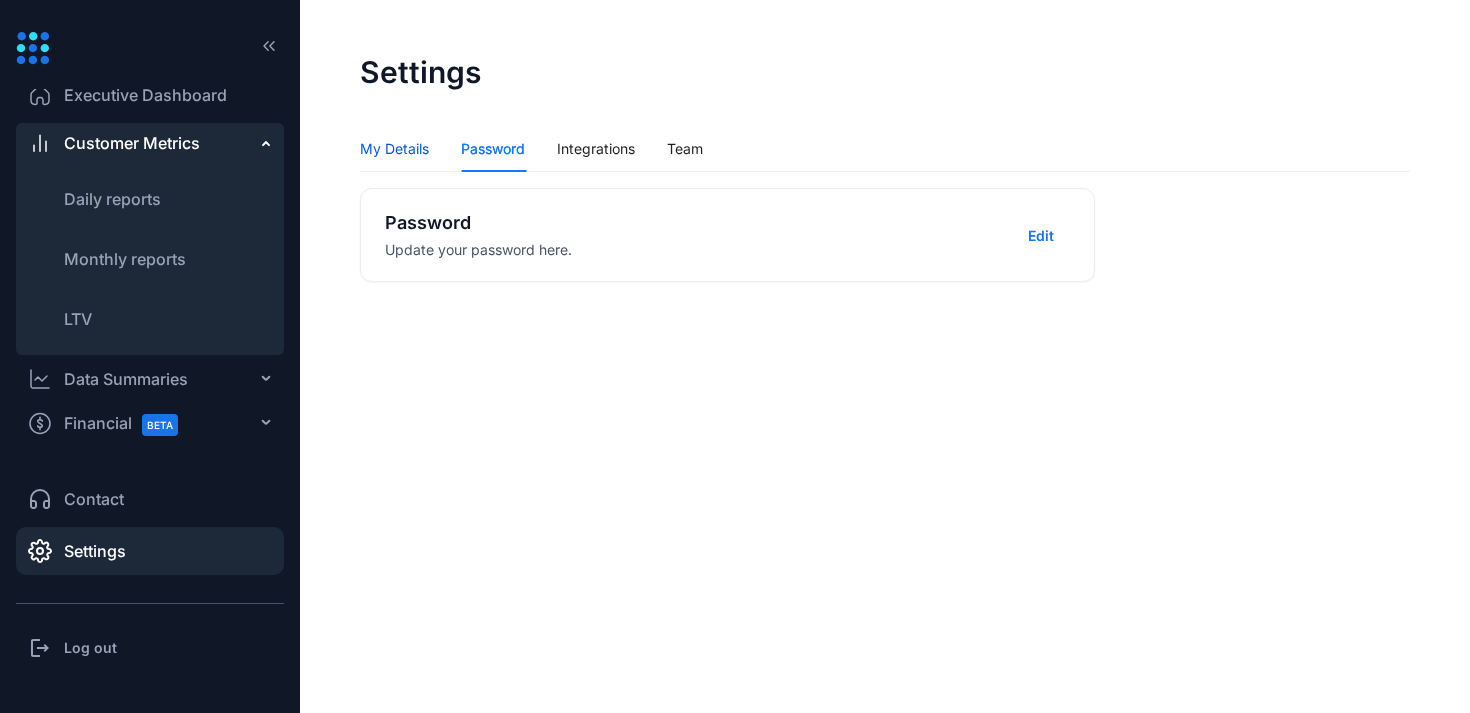 click on "My Details" at bounding box center [394, 149] 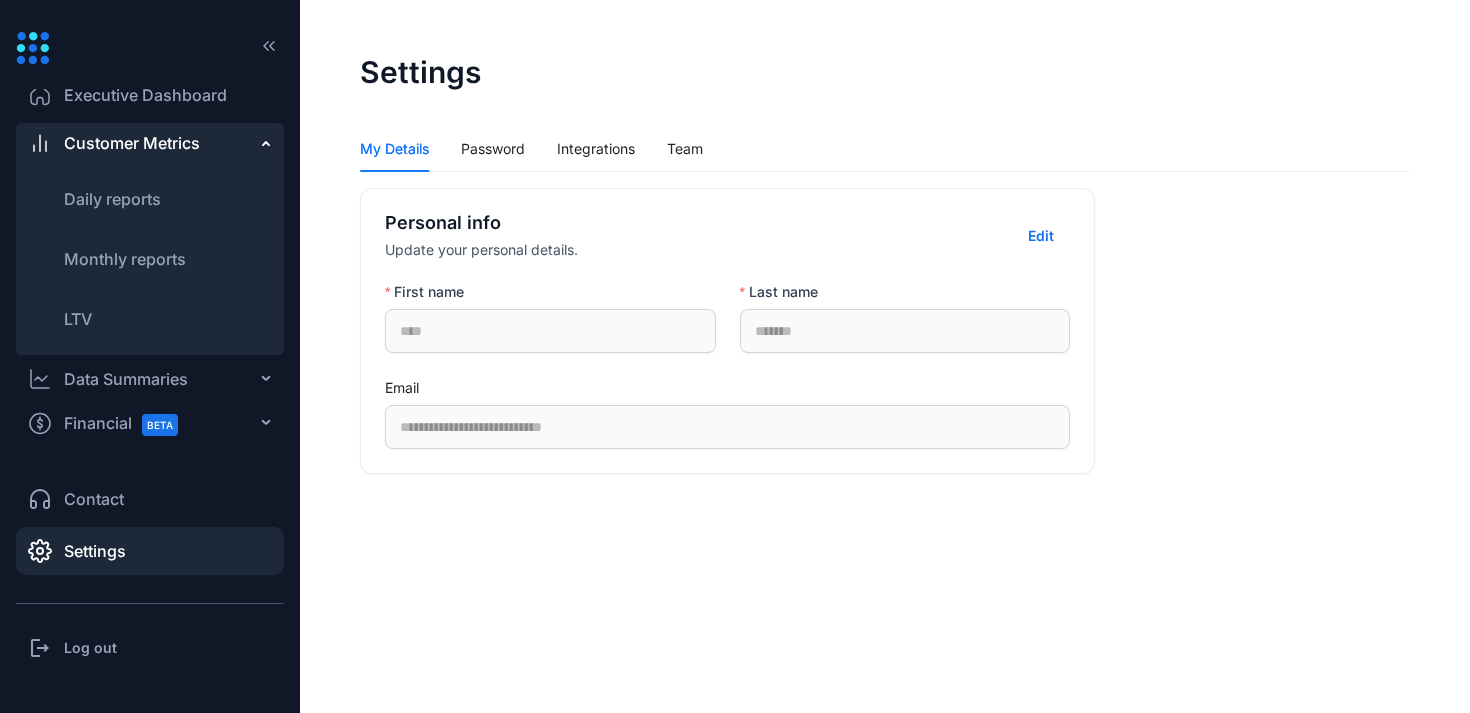 click on "Executive Dashboard" at bounding box center (145, 95) 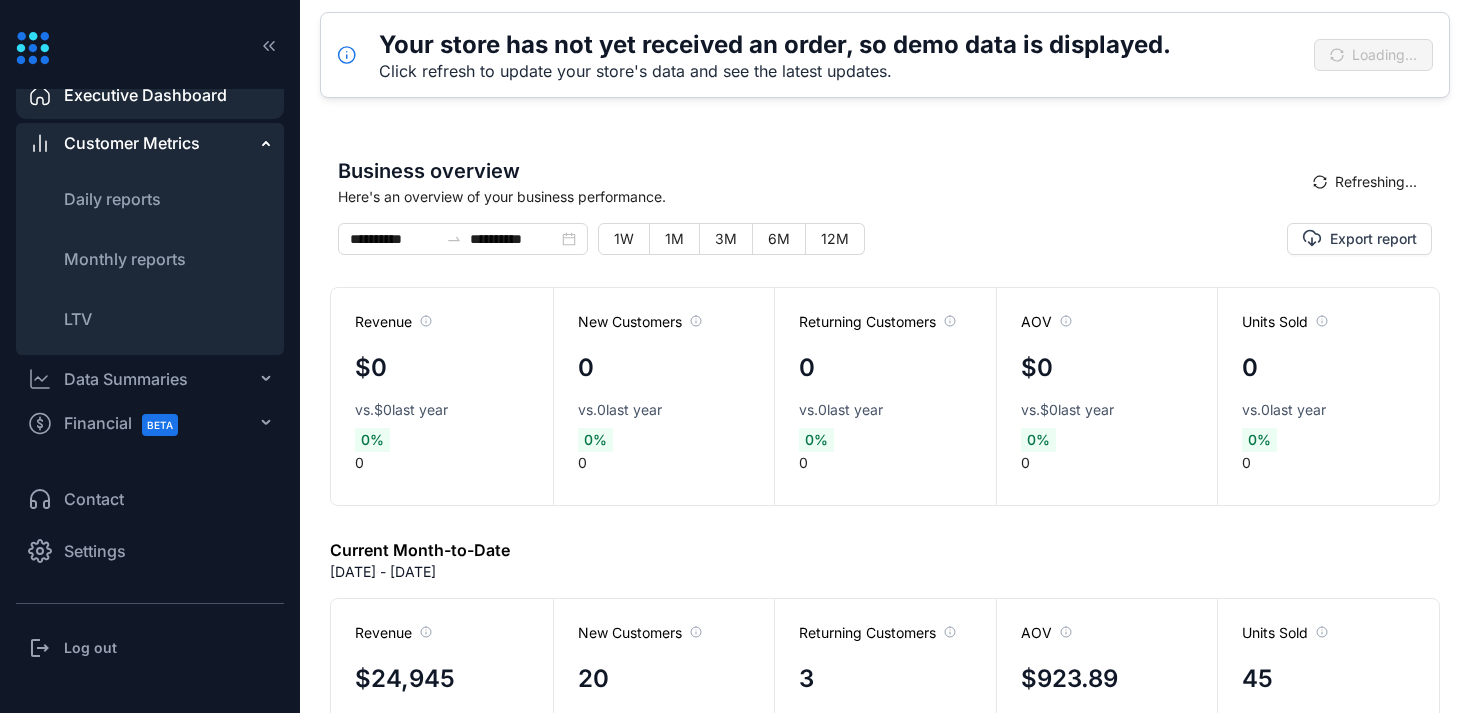 type 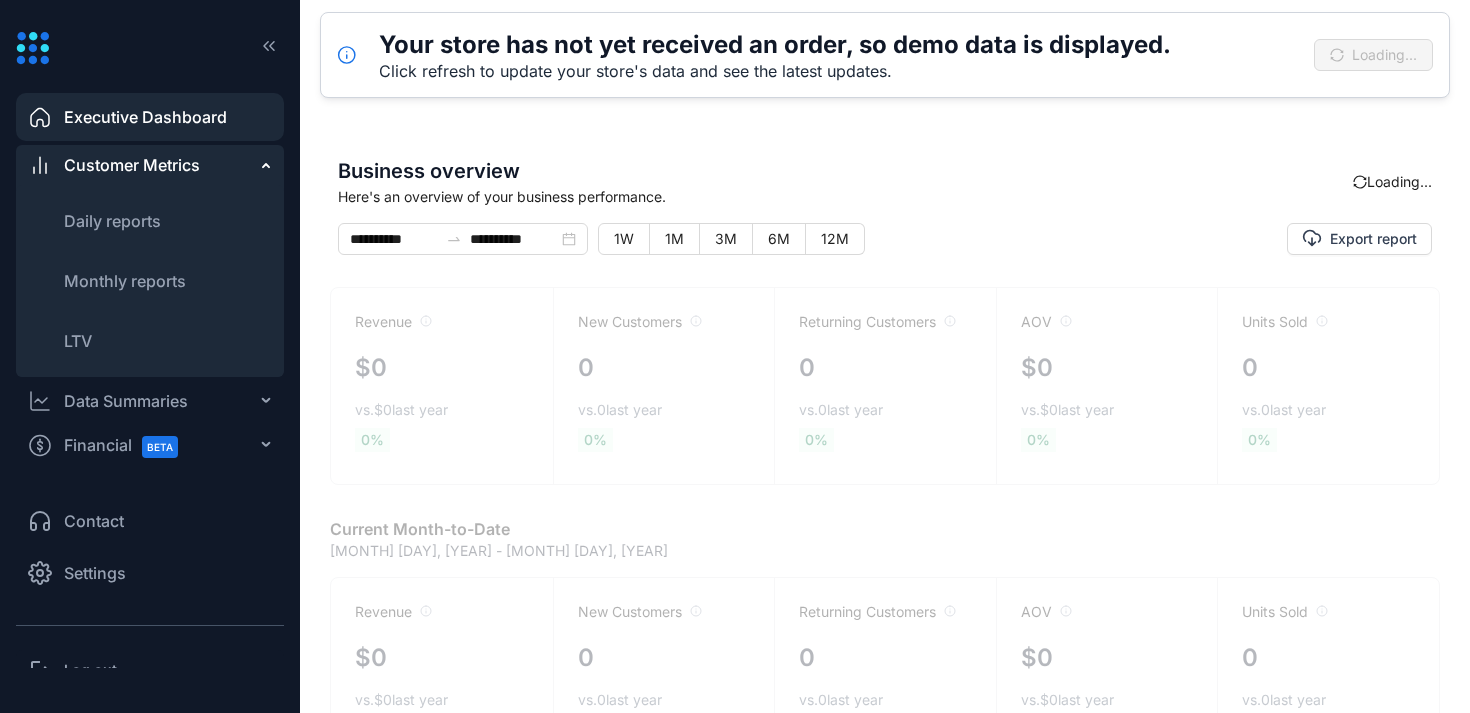 scroll, scrollTop: 0, scrollLeft: 0, axis: both 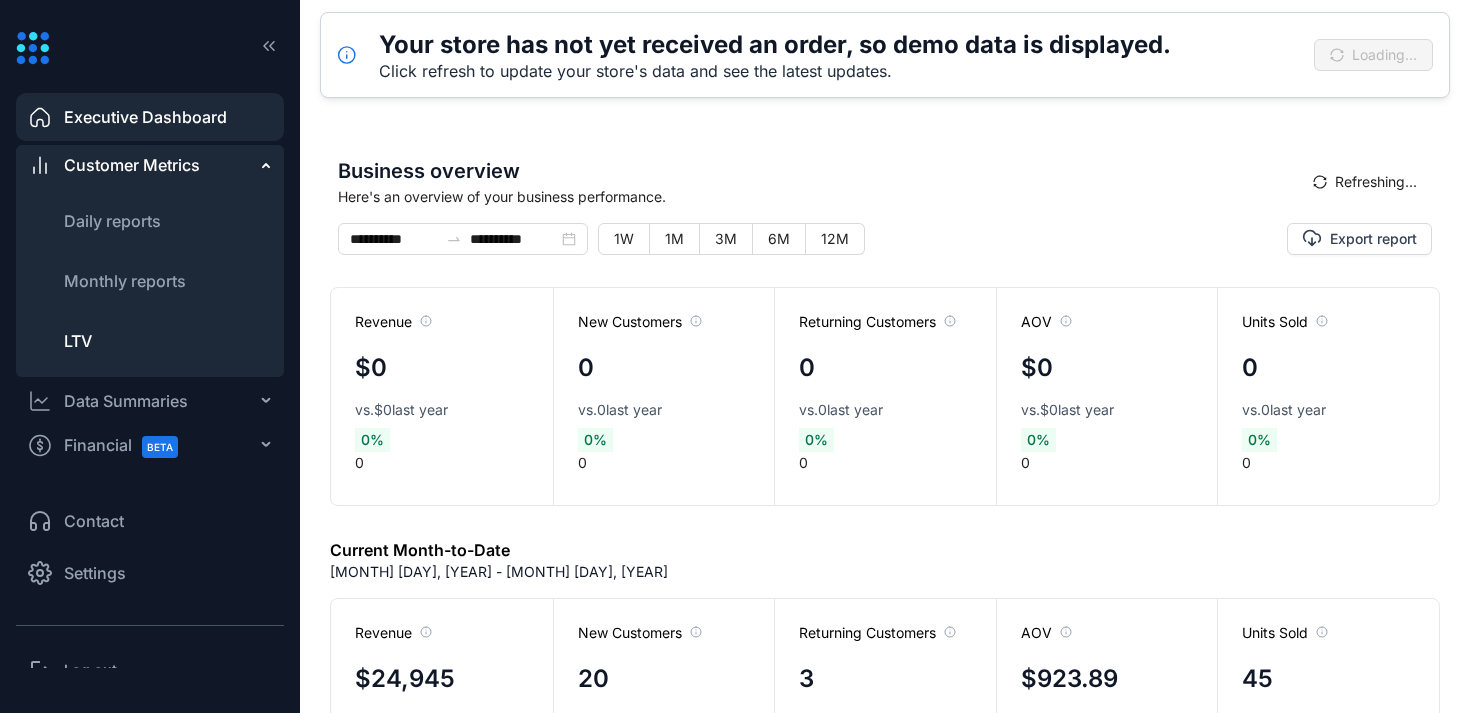 click on "LTV" at bounding box center [78, 341] 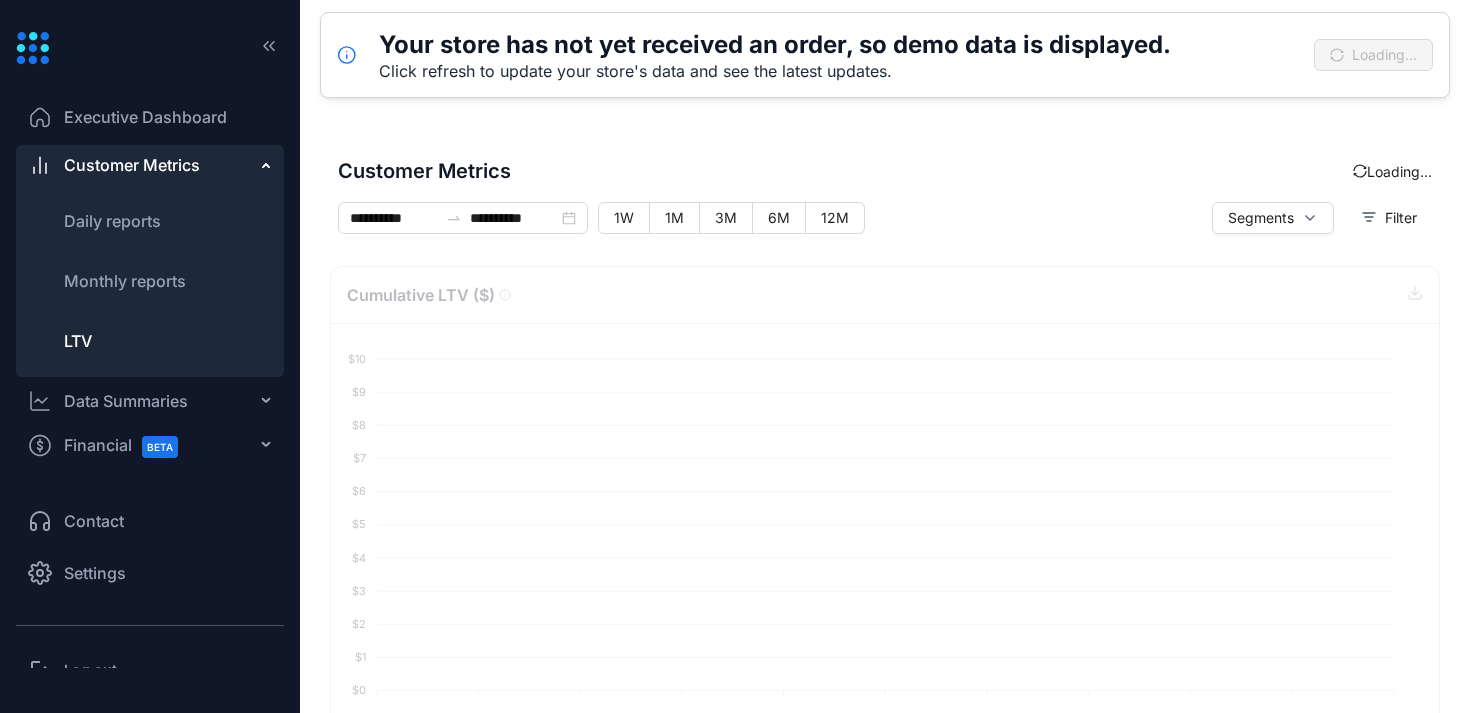 type on "*" 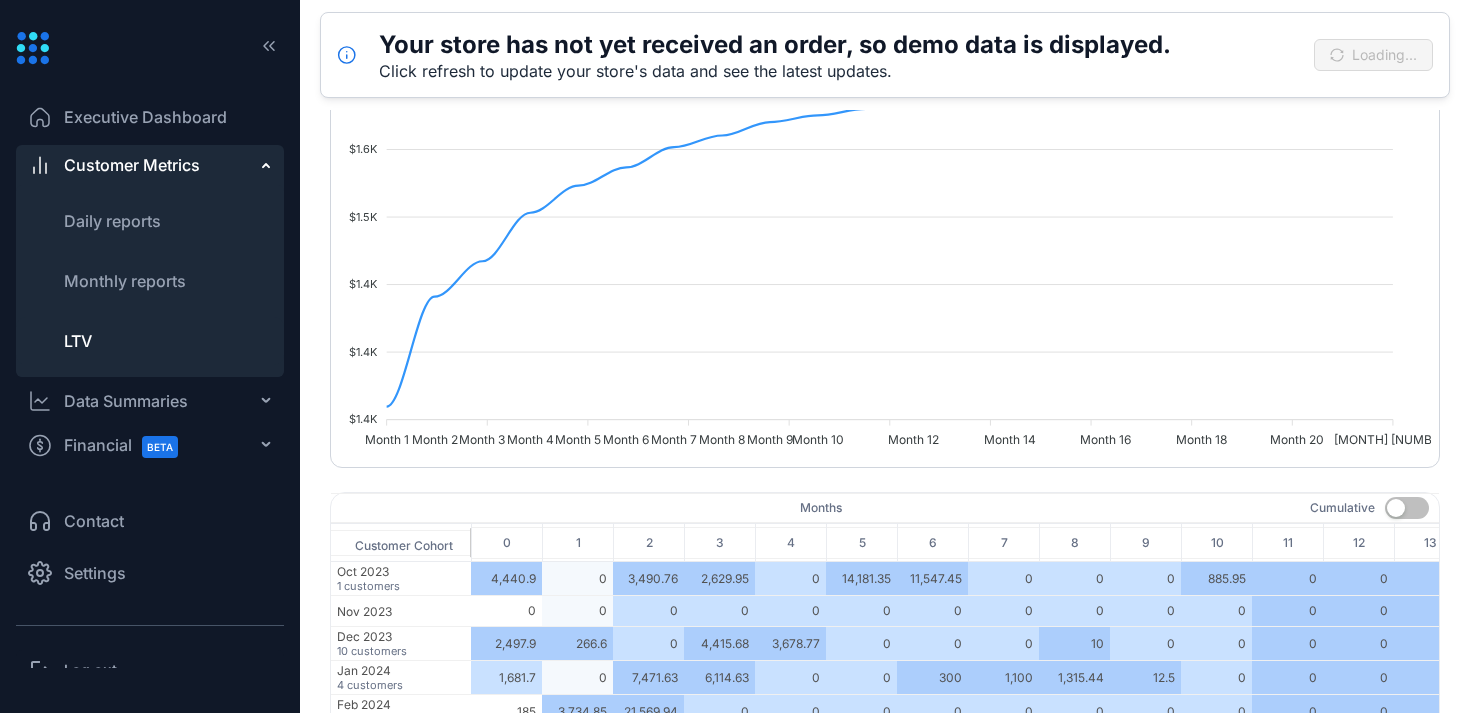 scroll, scrollTop: 0, scrollLeft: 0, axis: both 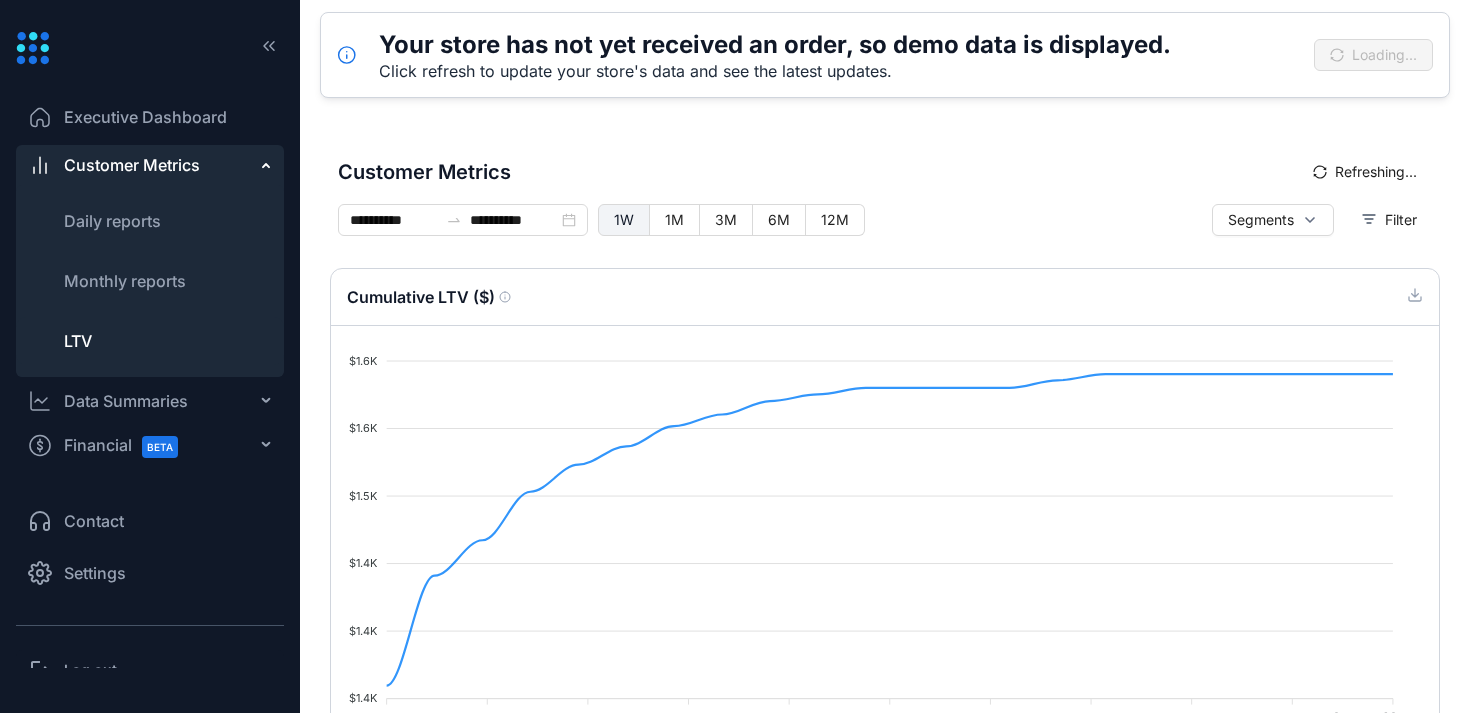 click on "1W" at bounding box center [624, 219] 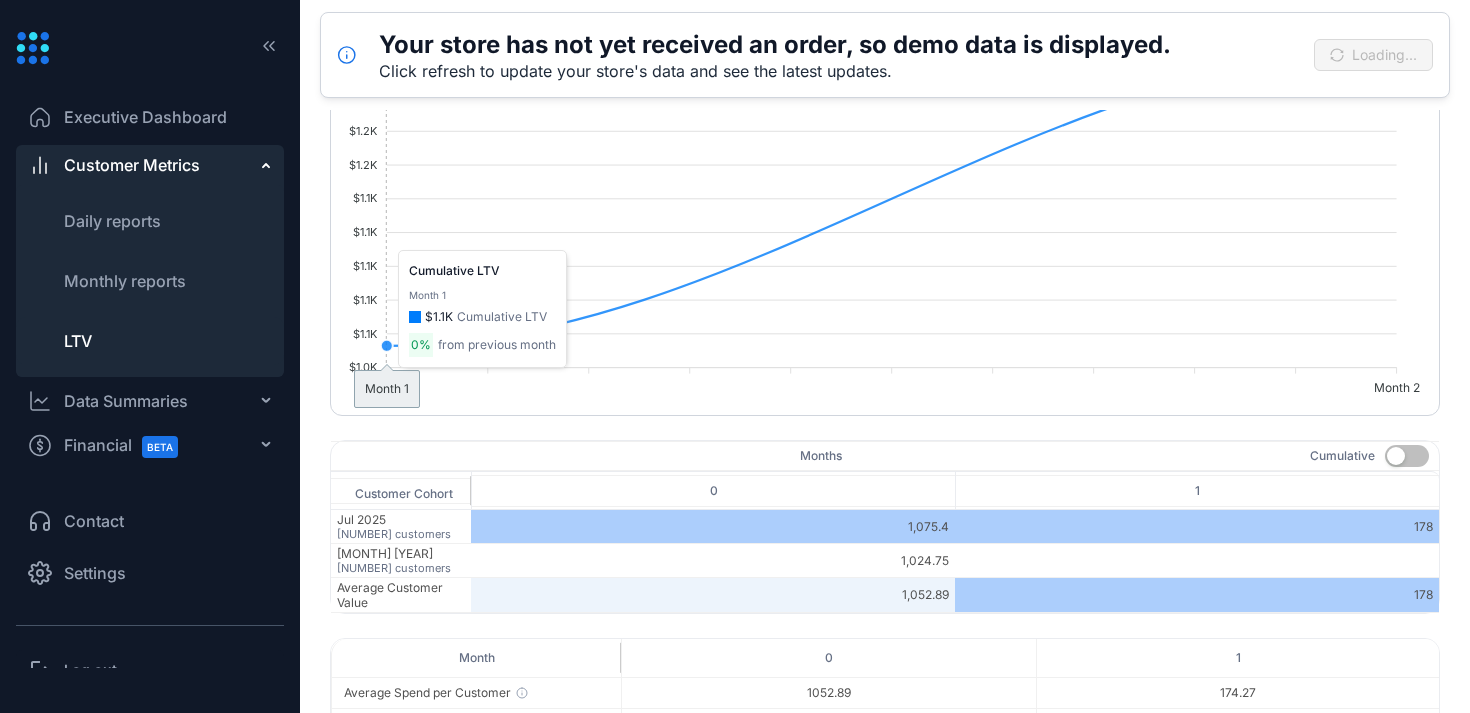 scroll, scrollTop: 333, scrollLeft: 0, axis: vertical 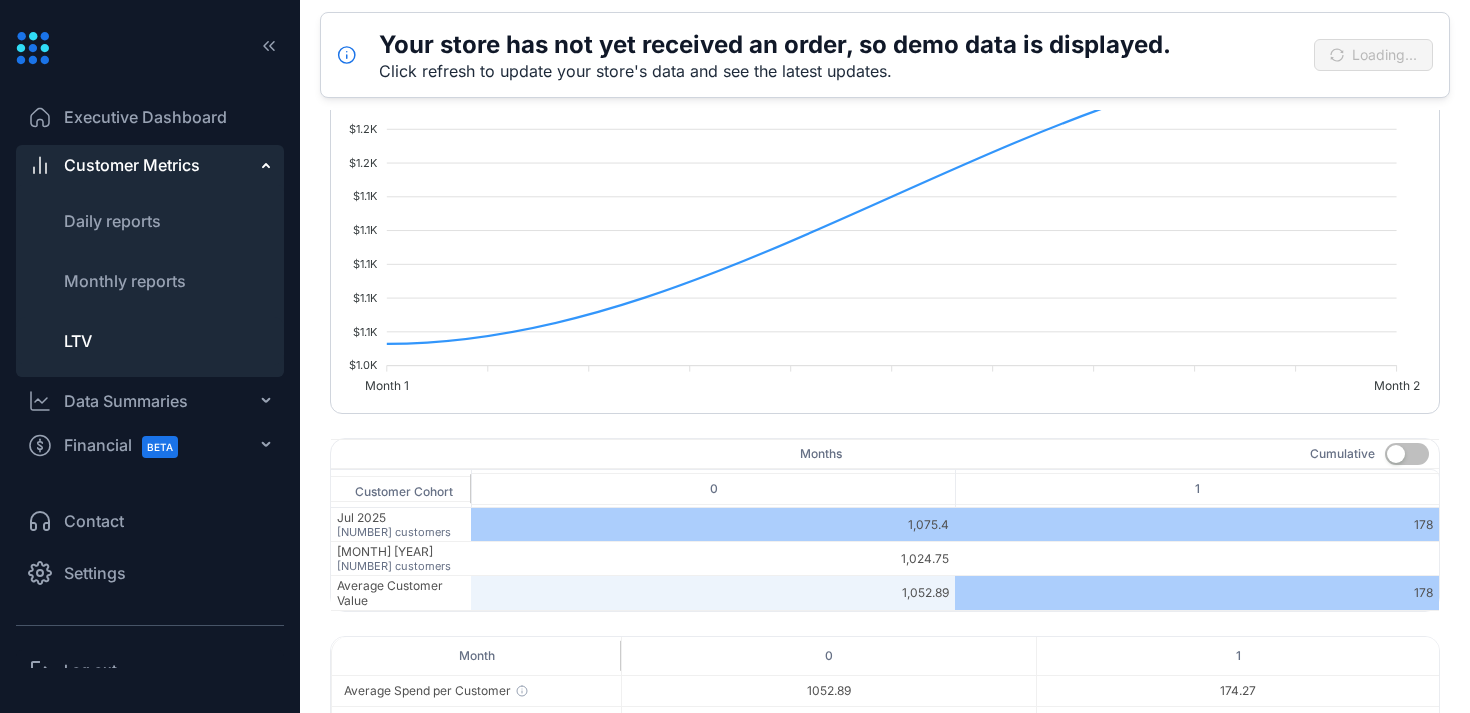 click on "Data Summaries" at bounding box center [126, 401] 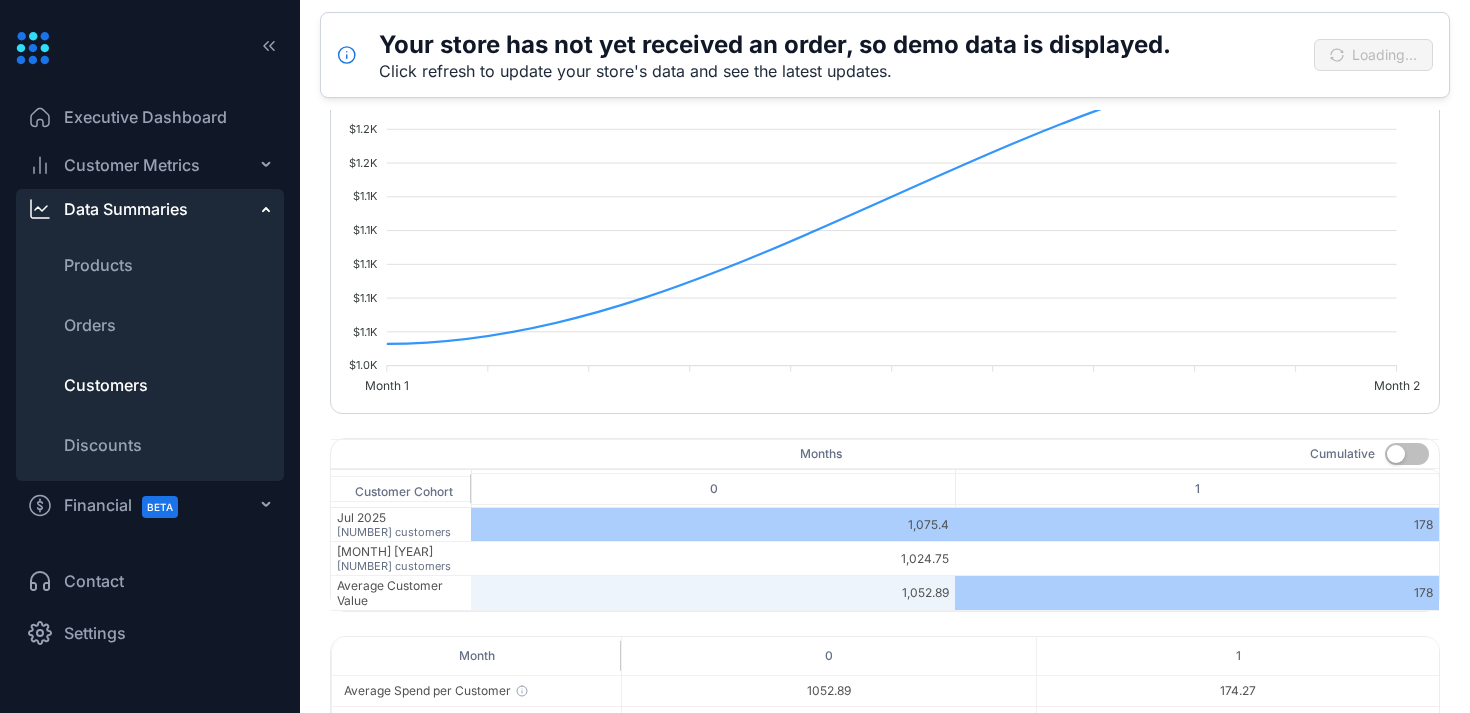 click on "Customers" at bounding box center (150, 385) 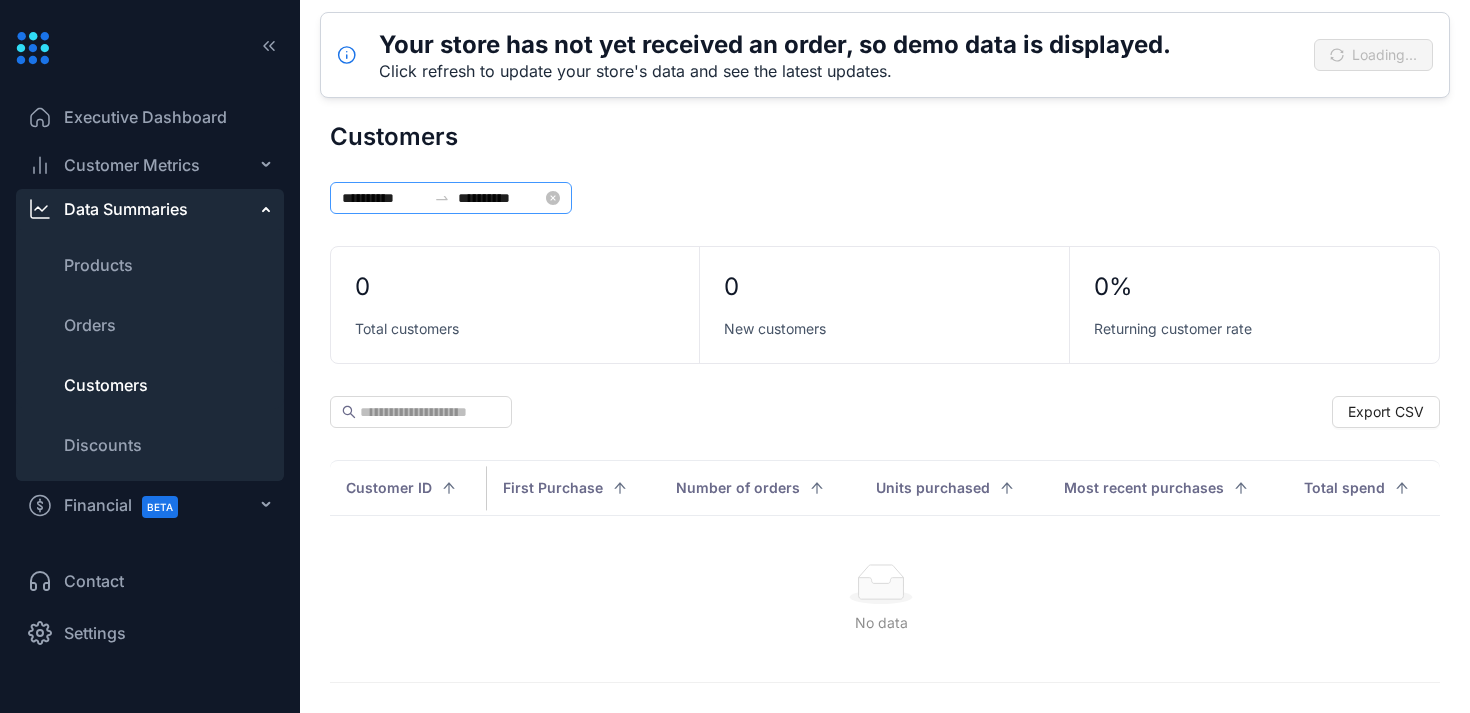 type 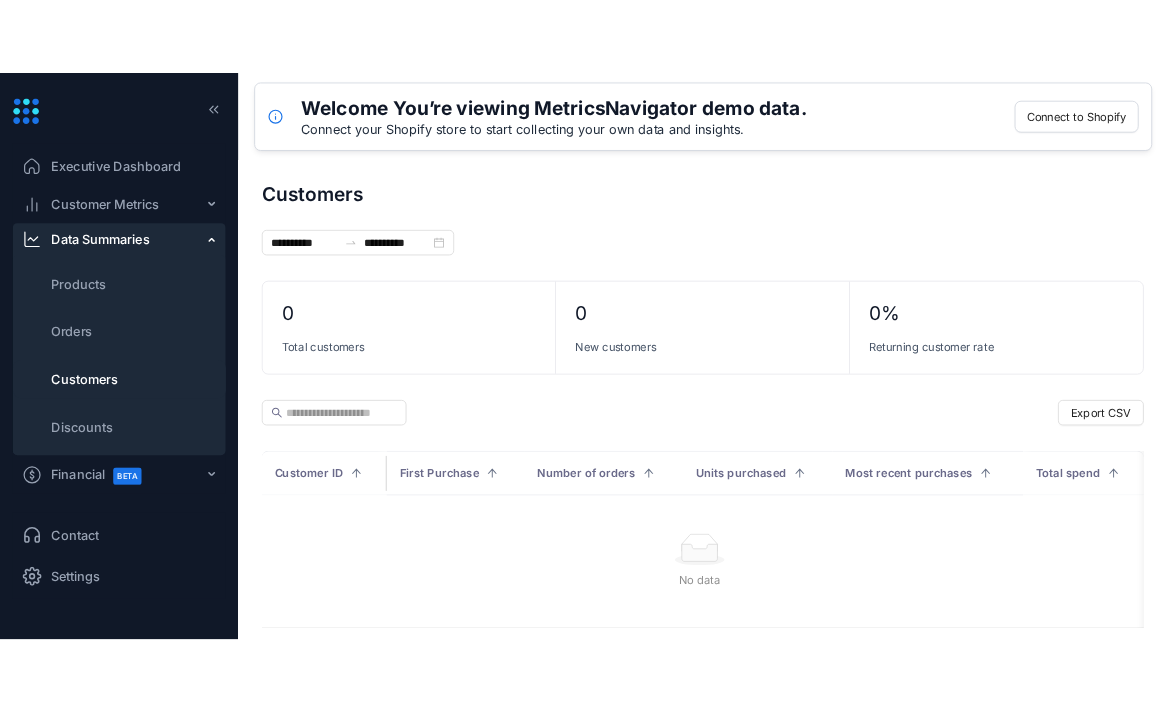 scroll, scrollTop: 0, scrollLeft: 0, axis: both 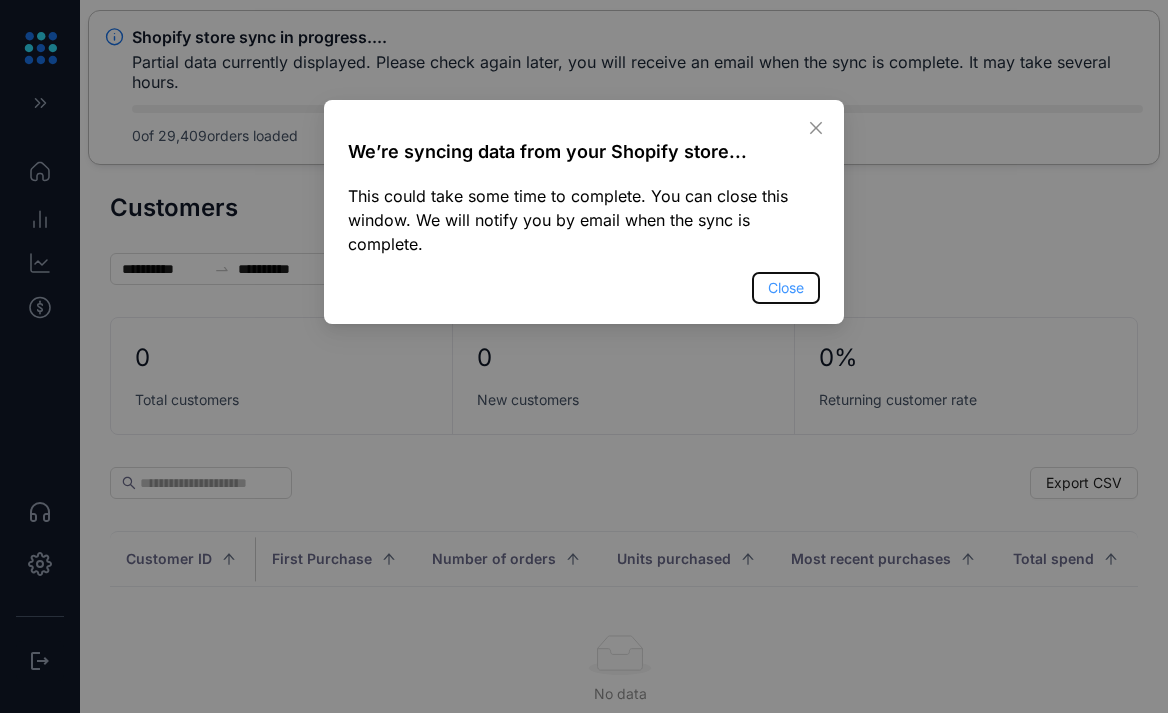 click on "Close" at bounding box center (786, 288) 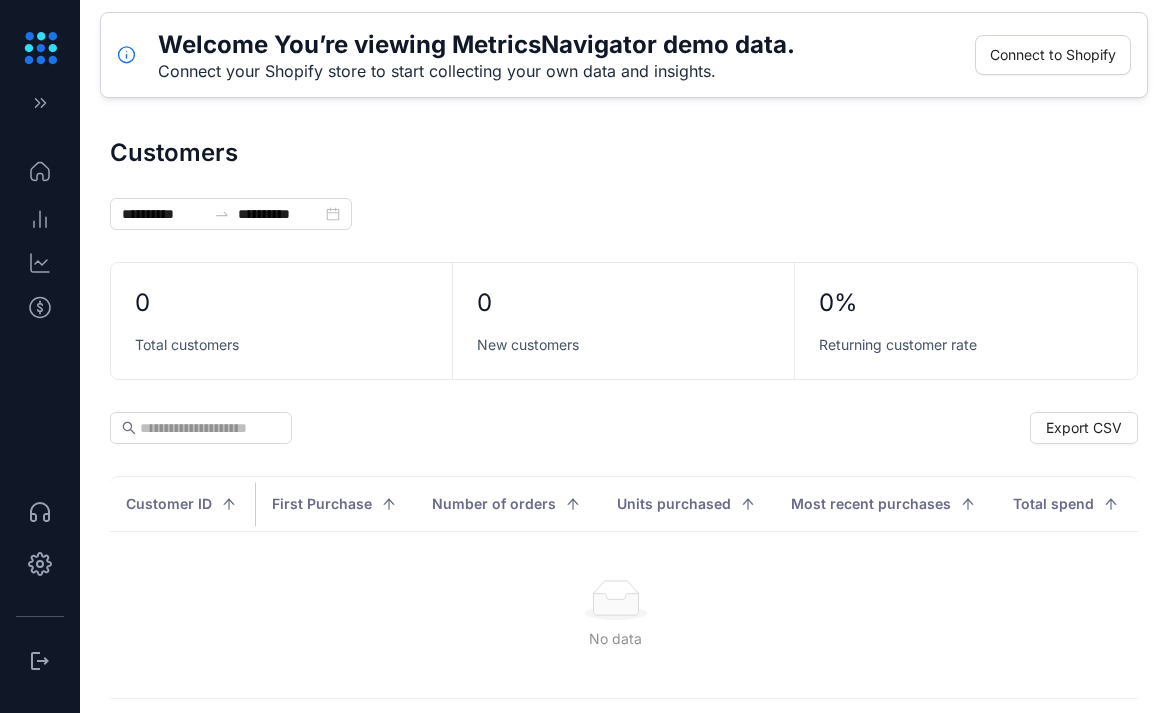 scroll, scrollTop: 0, scrollLeft: 0, axis: both 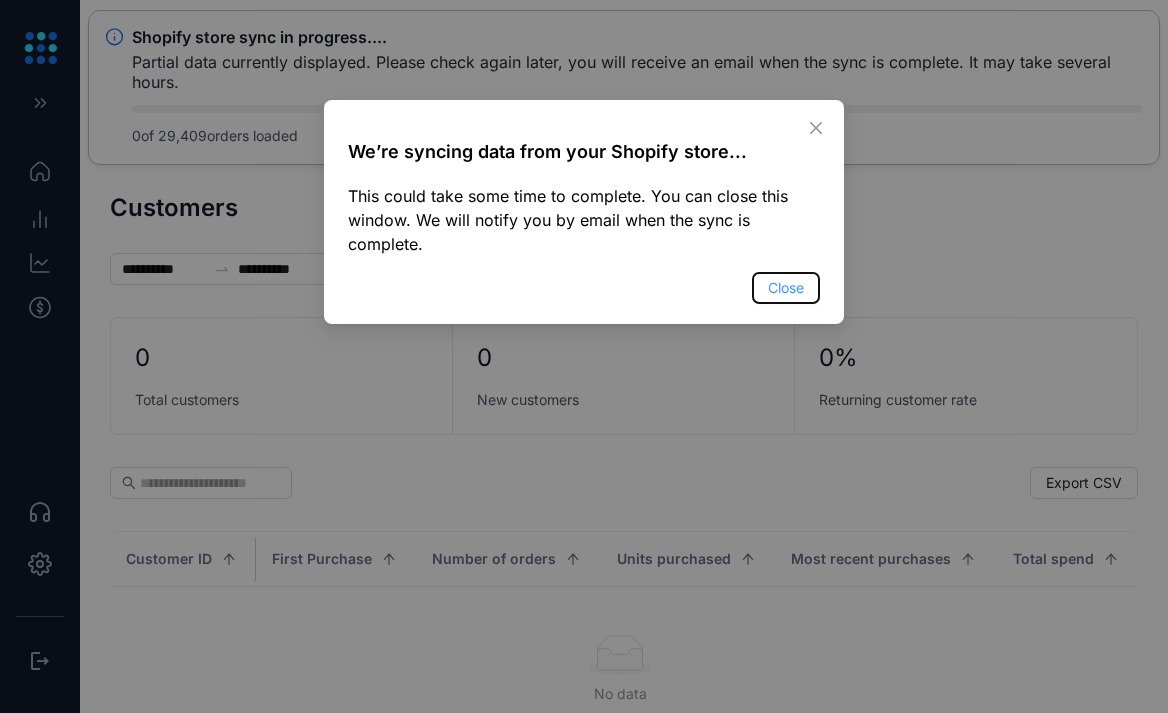 click on "Close" at bounding box center (786, 288) 